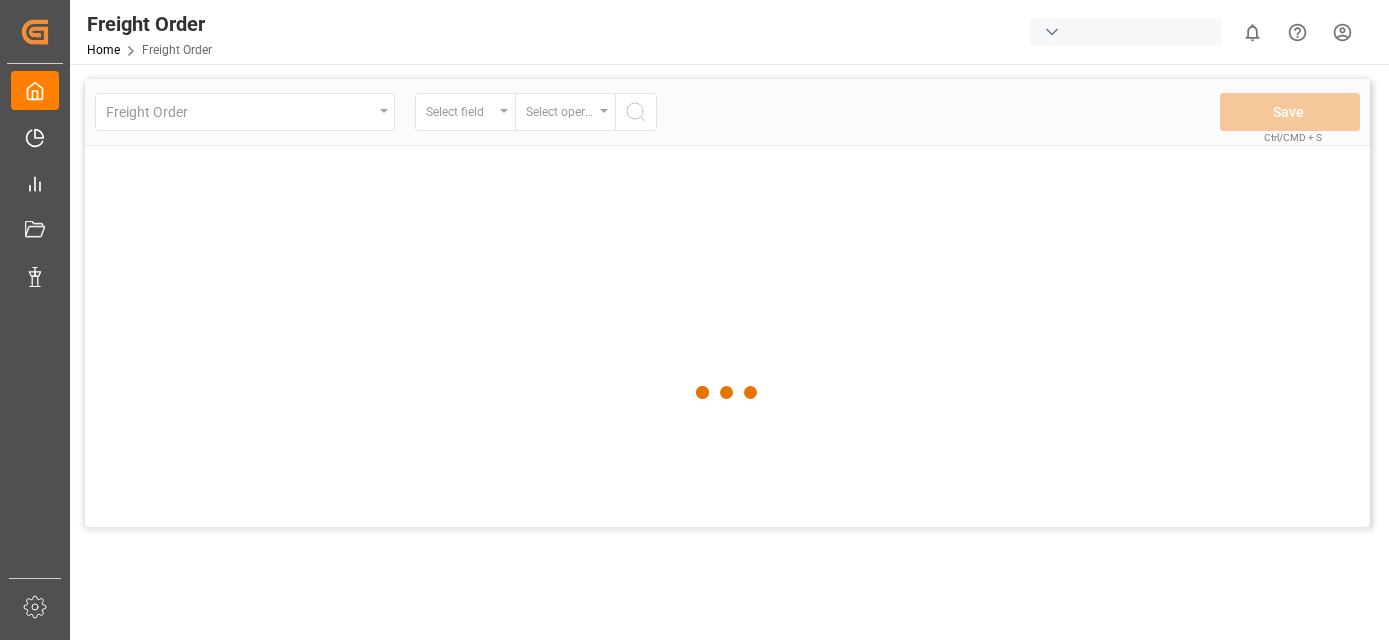 scroll, scrollTop: 0, scrollLeft: 0, axis: both 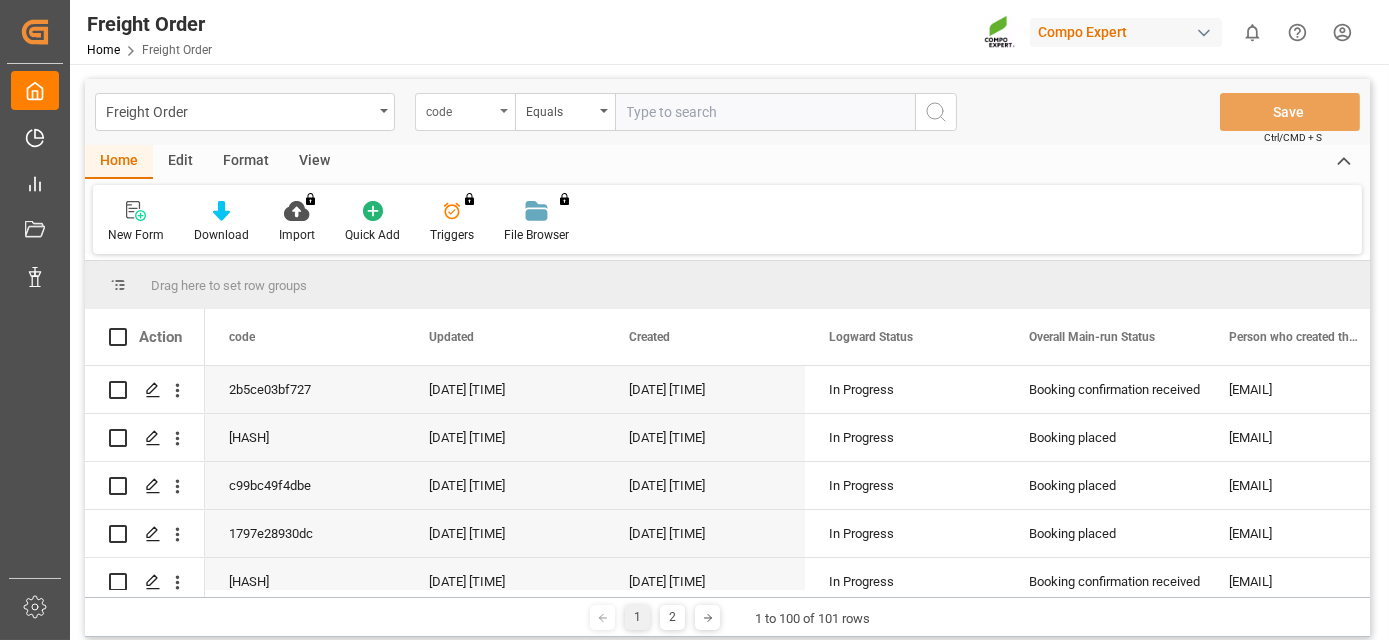 click on "code" at bounding box center [460, 109] 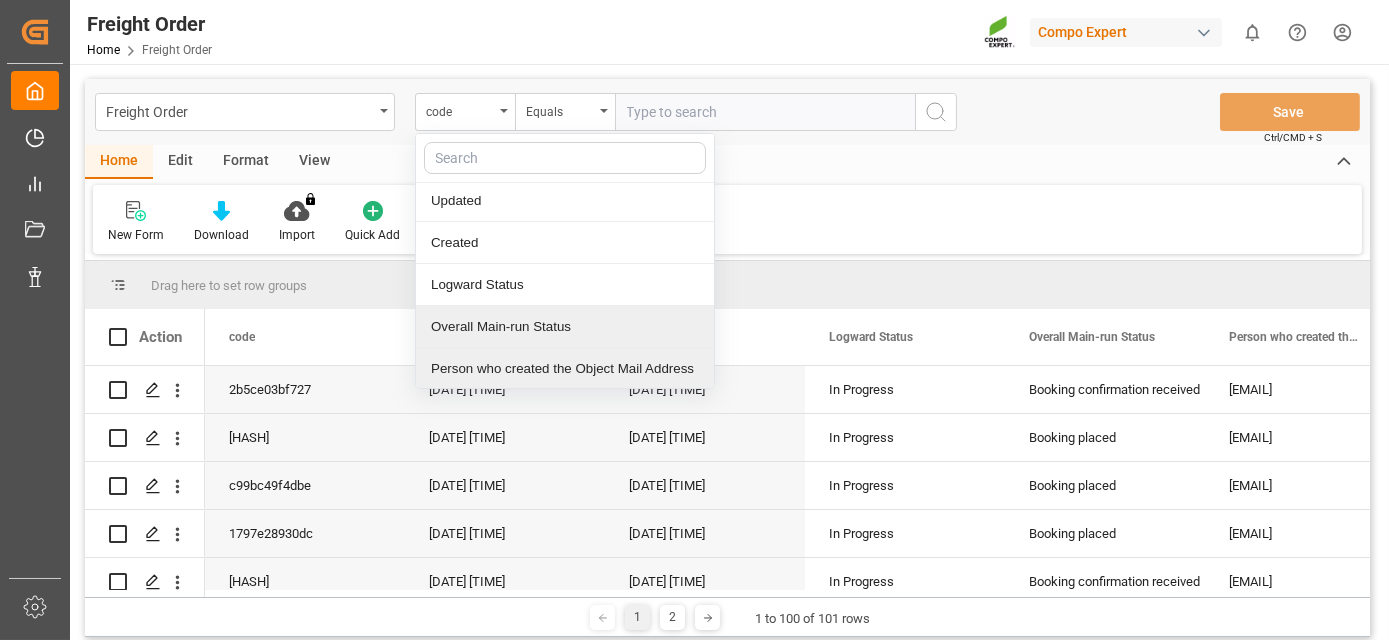 scroll, scrollTop: 86, scrollLeft: 0, axis: vertical 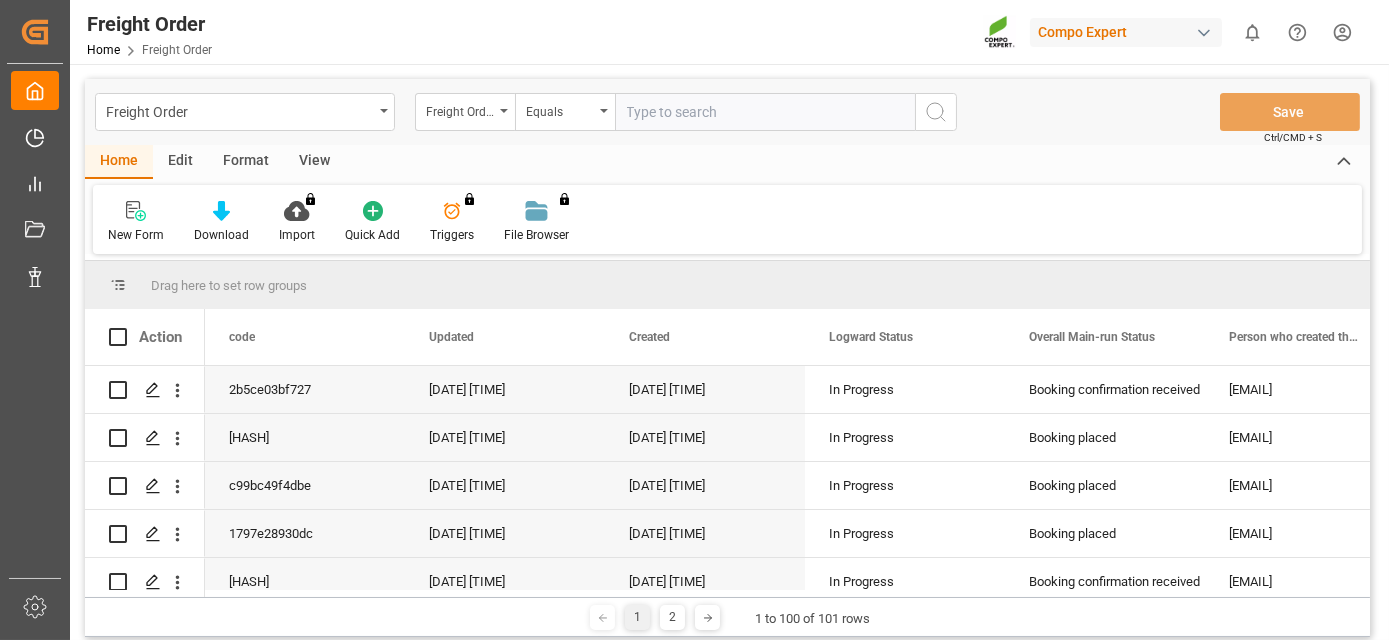 click at bounding box center [765, 112] 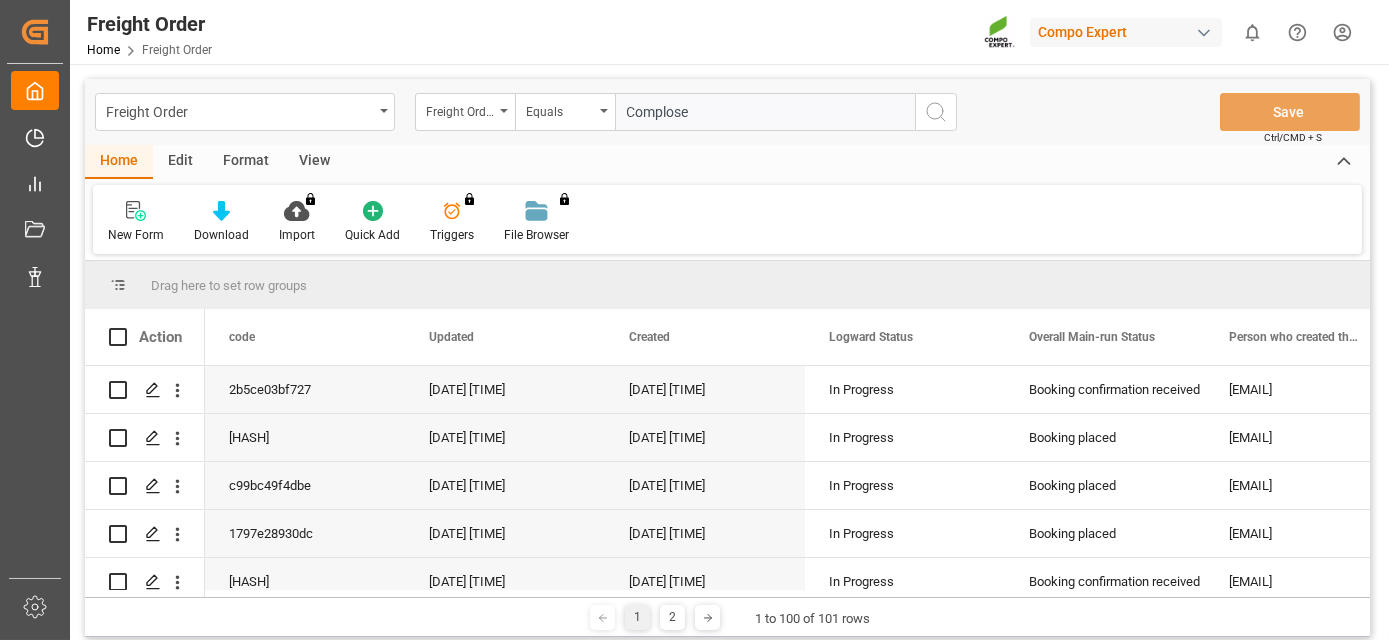 click on "New Form Download Import You don't have permission for this feature. Contact admin. Quick Add Triggers You do not have permission for Triggers. Contact admin. File Browser You don't have permission for this feature. Contact admin." at bounding box center [727, 219] 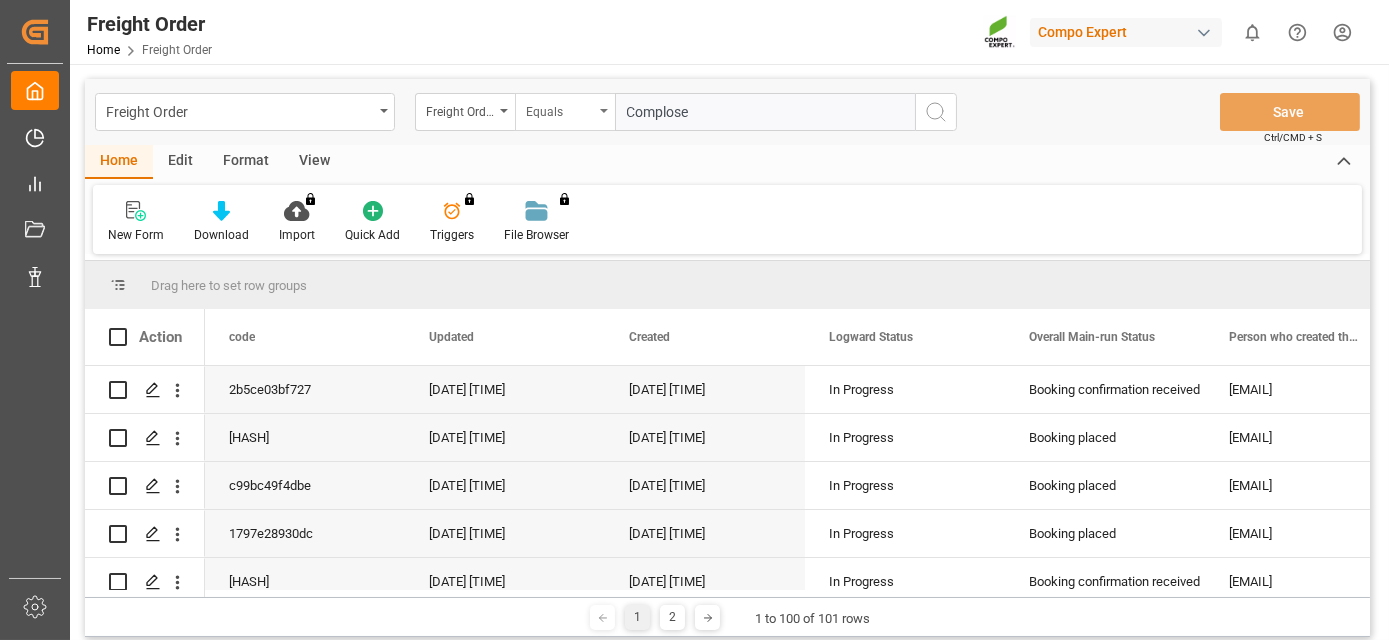 drag, startPoint x: 707, startPoint y: 107, endPoint x: 526, endPoint y: 96, distance: 181.33394 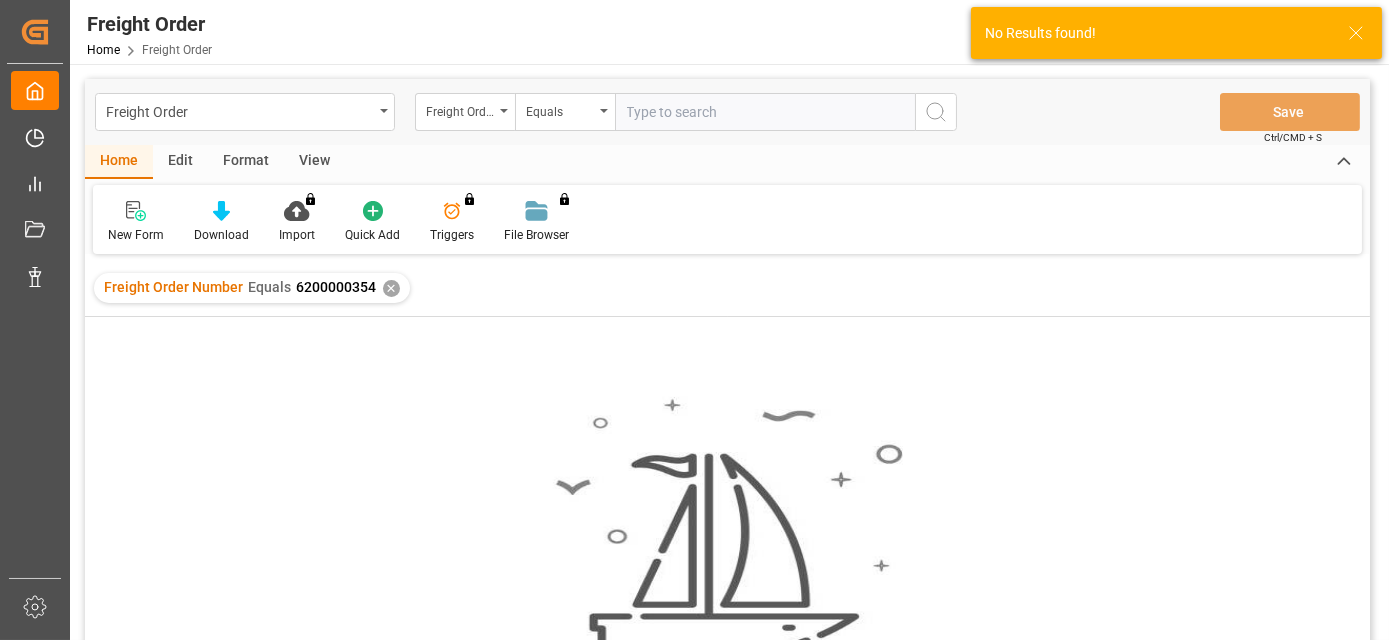 click at bounding box center (765, 112) 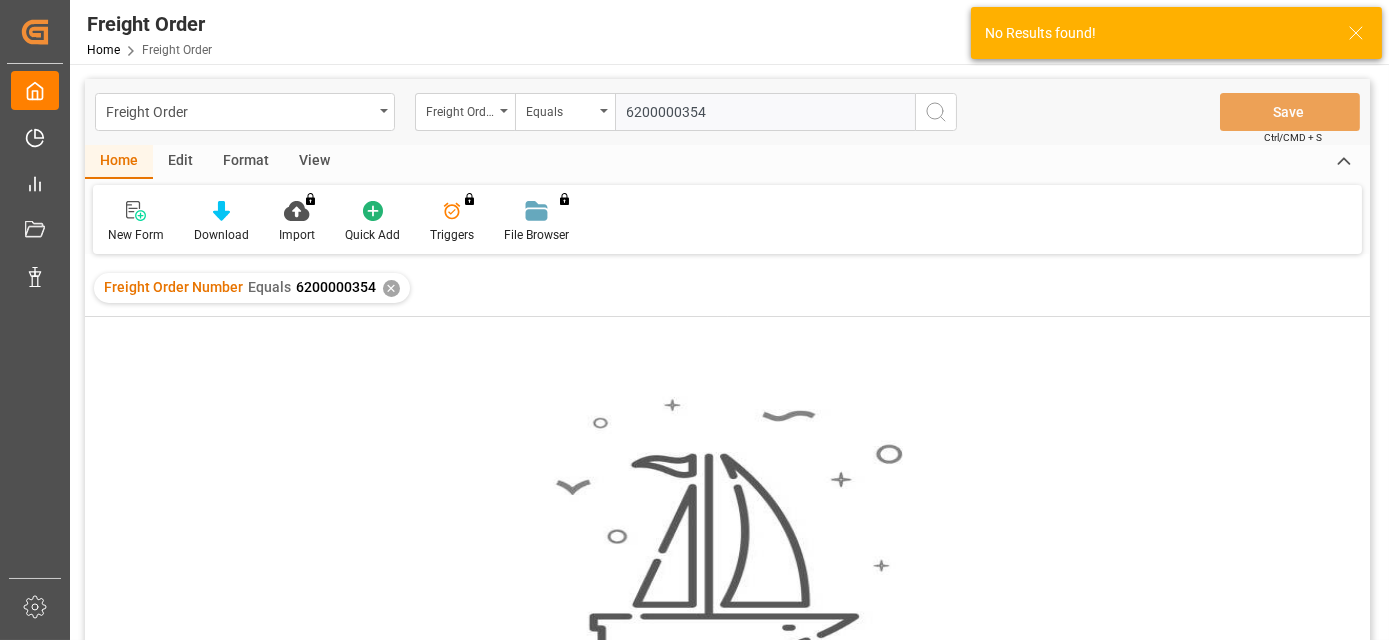 type on "6200000354" 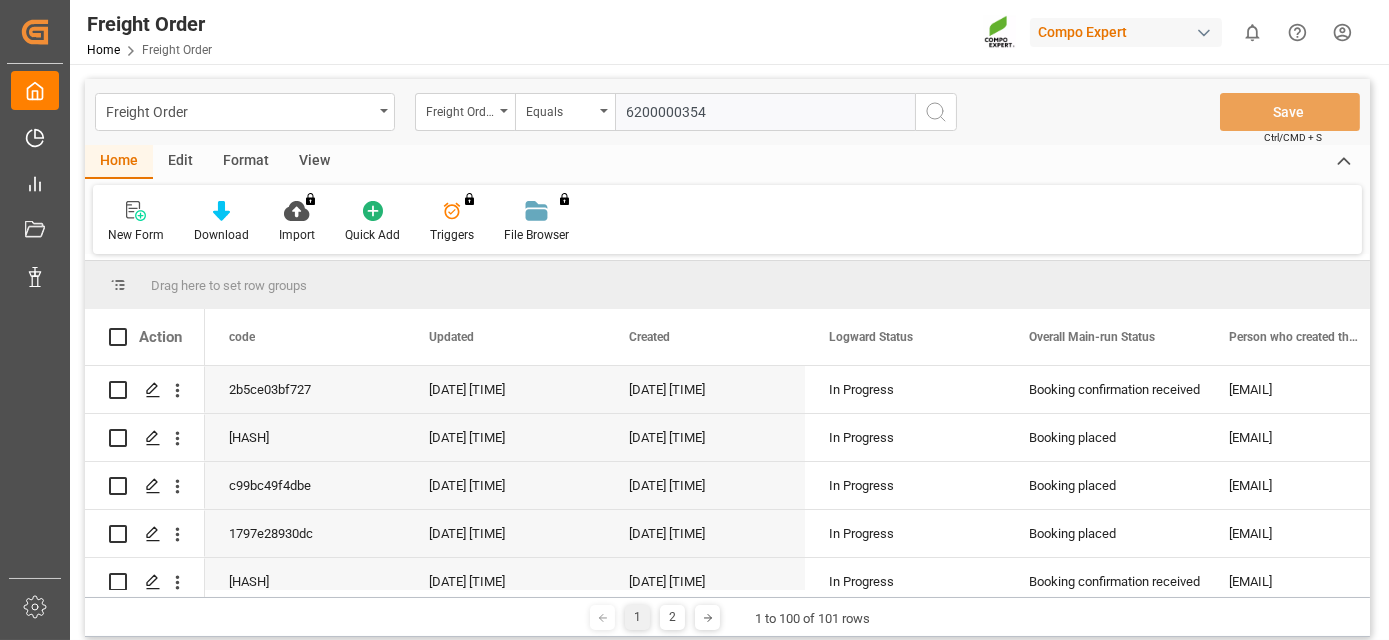 click 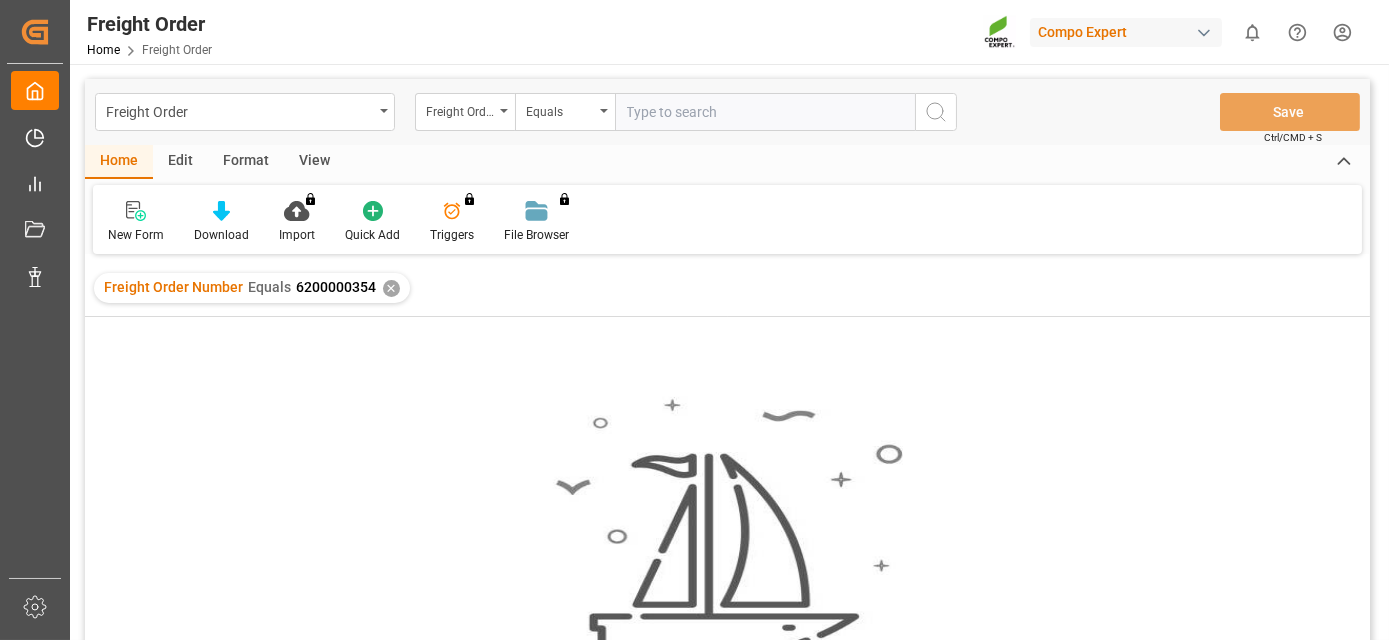 click on "New Form Download Import You don't have permission for this feature. Contact admin. Quick Add Triggers You do not have permission for Triggers. Contact admin. File Browser You don't have permission for this feature. Contact admin." at bounding box center (727, 219) 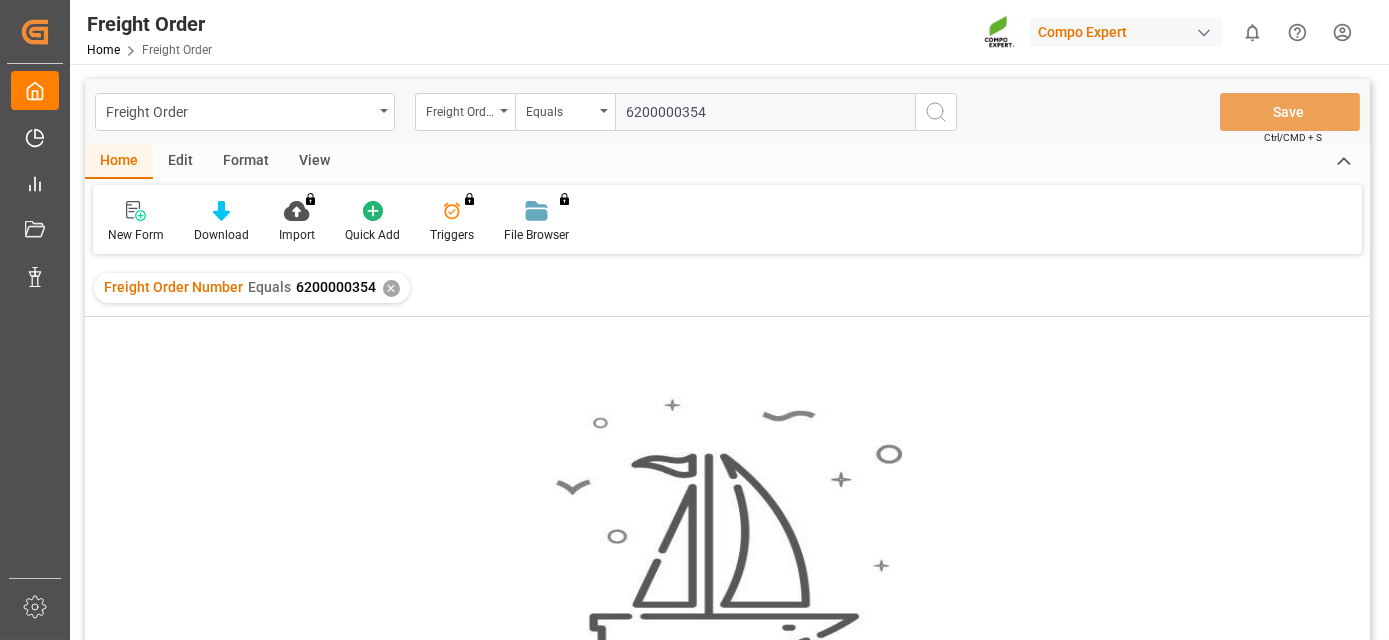 type on "620000354" 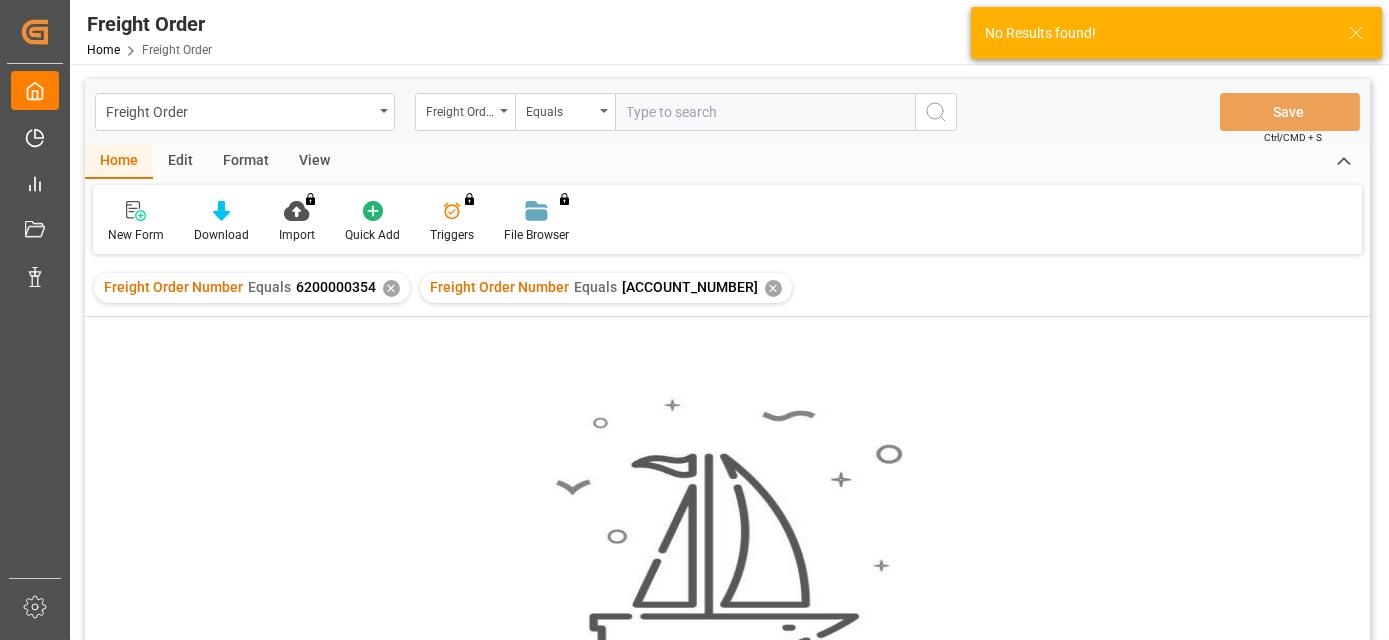click on "✕" at bounding box center [391, 288] 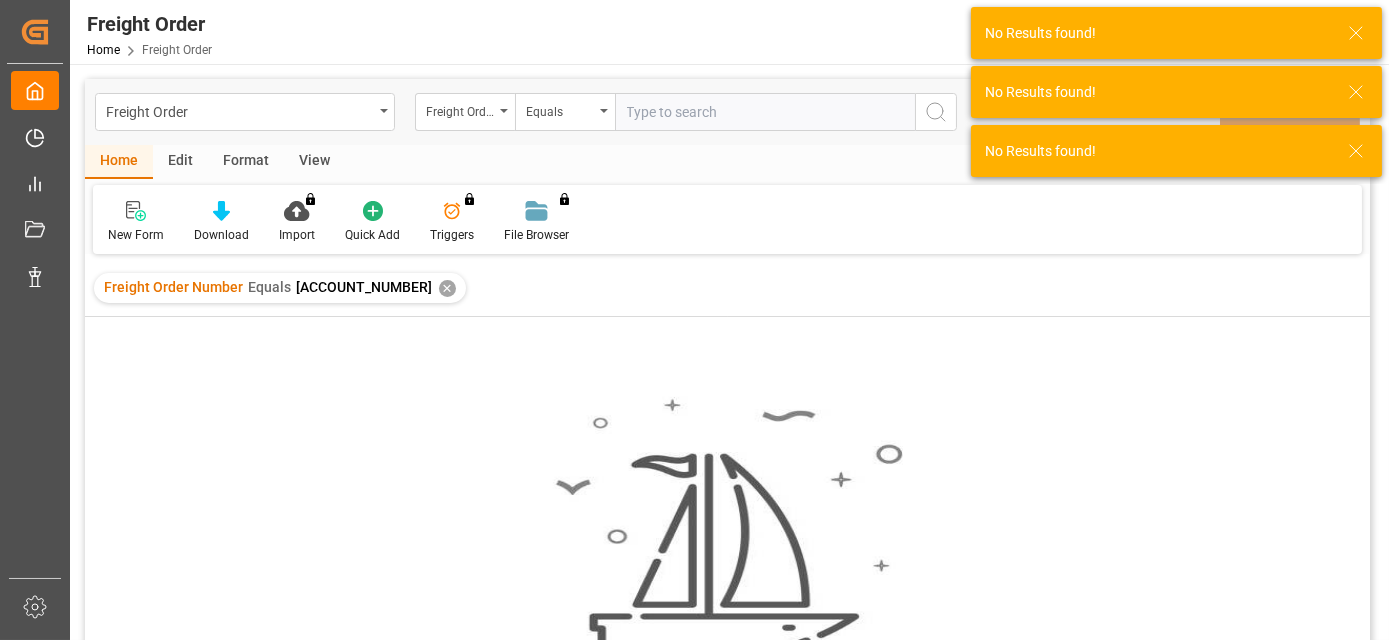 click on "✕" at bounding box center (447, 288) 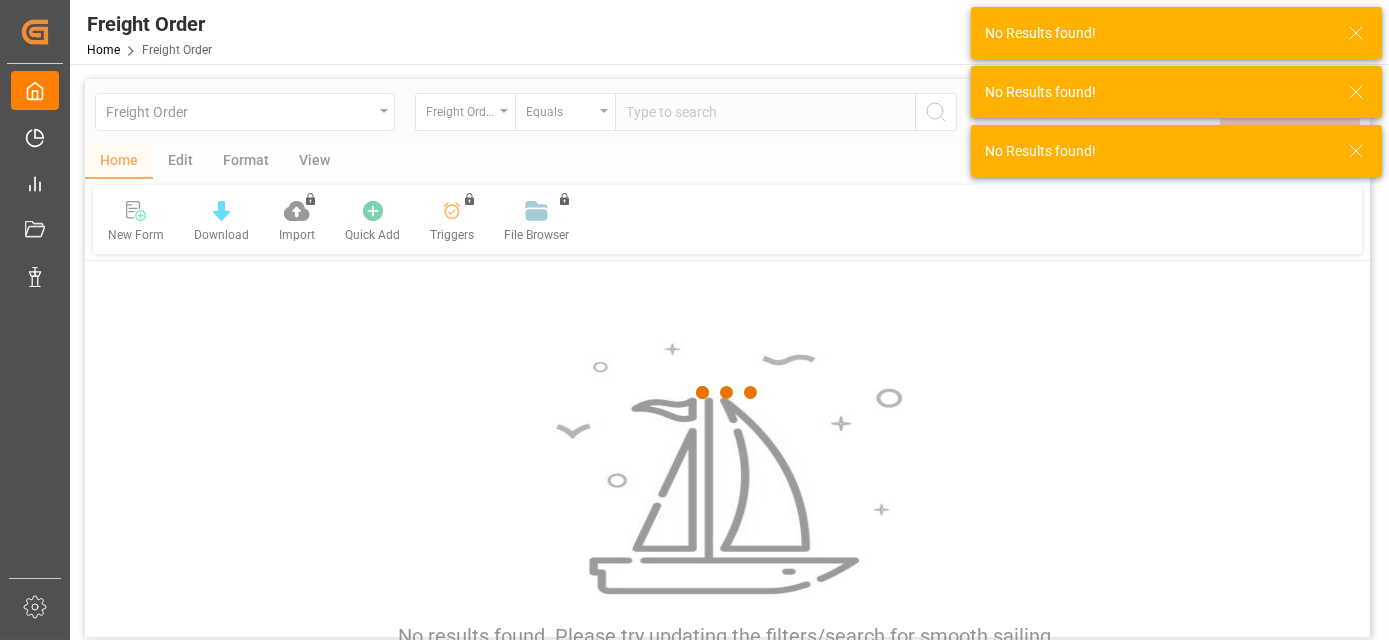 click at bounding box center (727, 393) 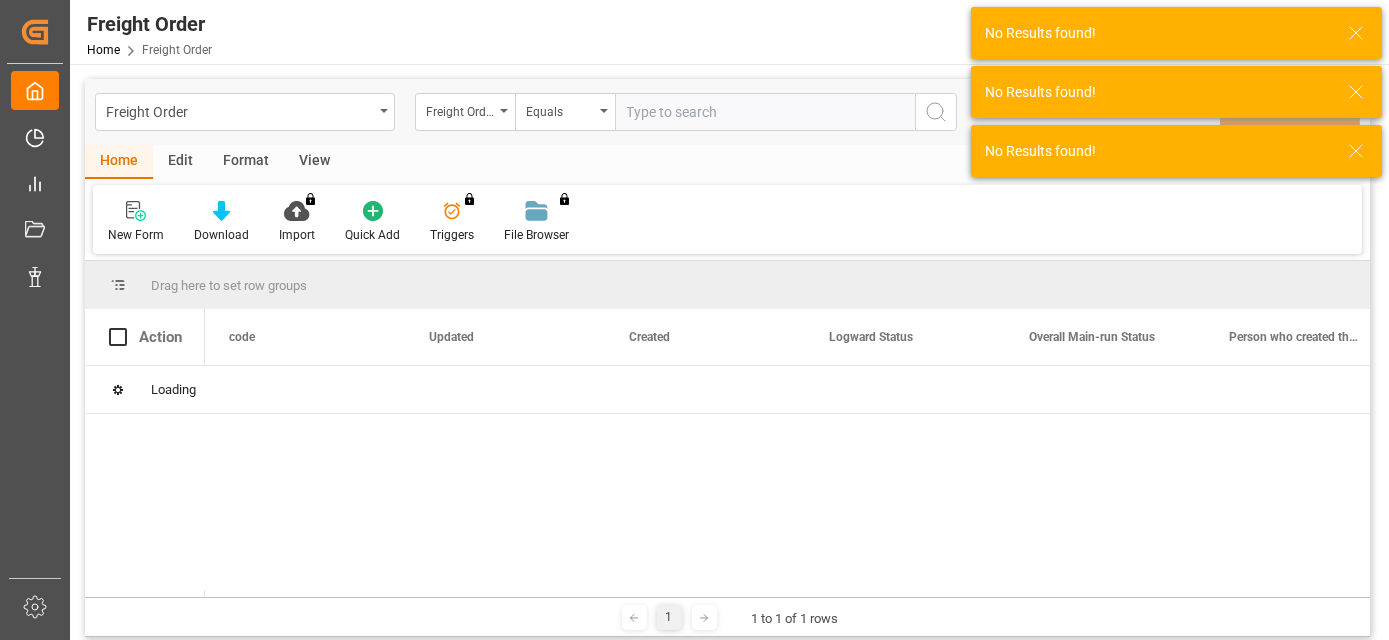 click at bounding box center (765, 112) 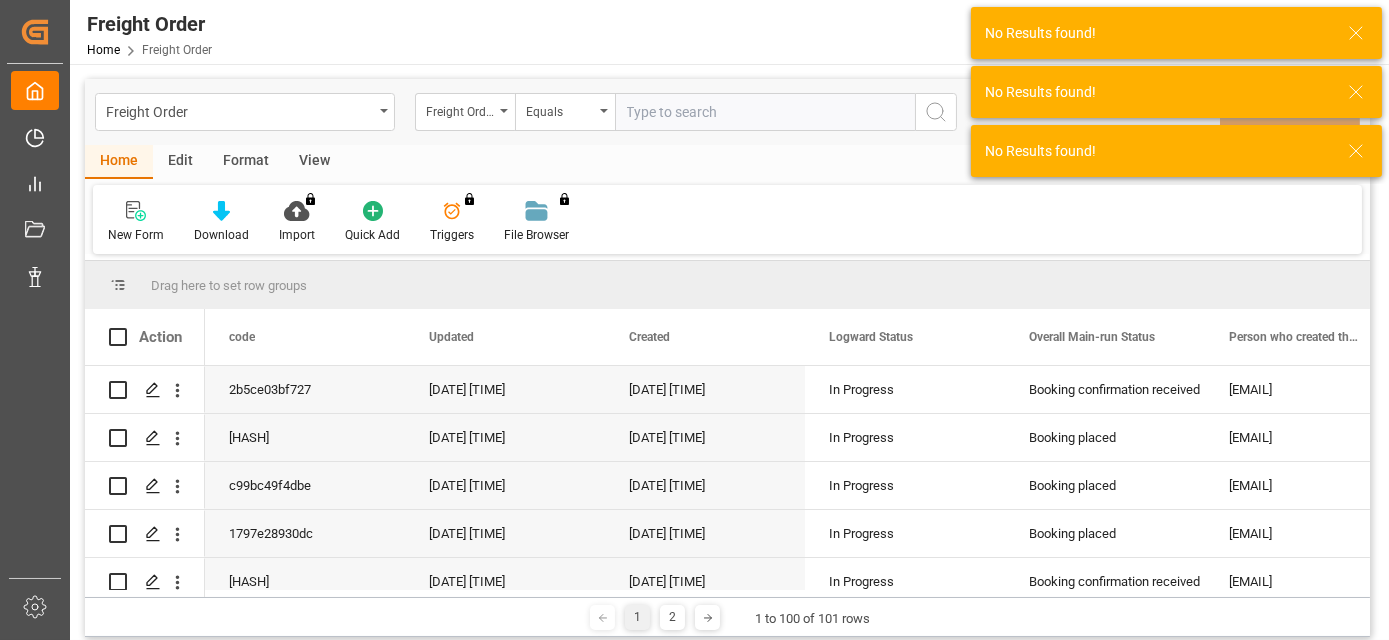 paste on "6200000354" 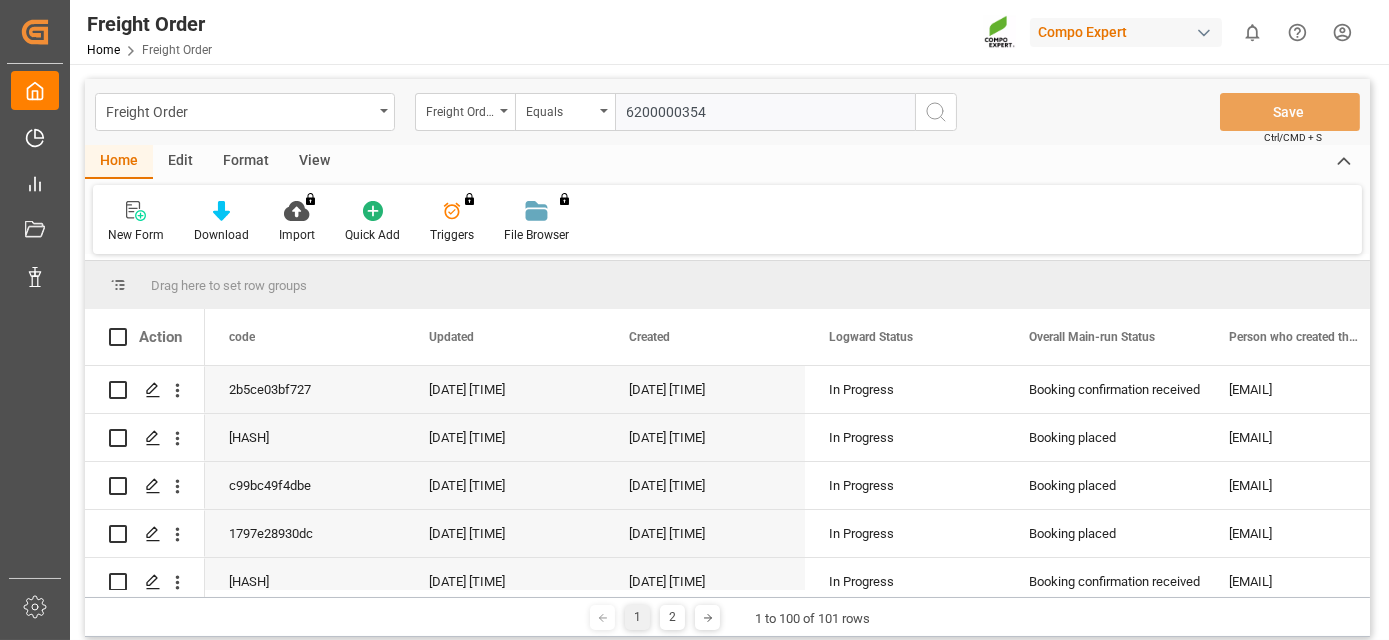 type on "620000354" 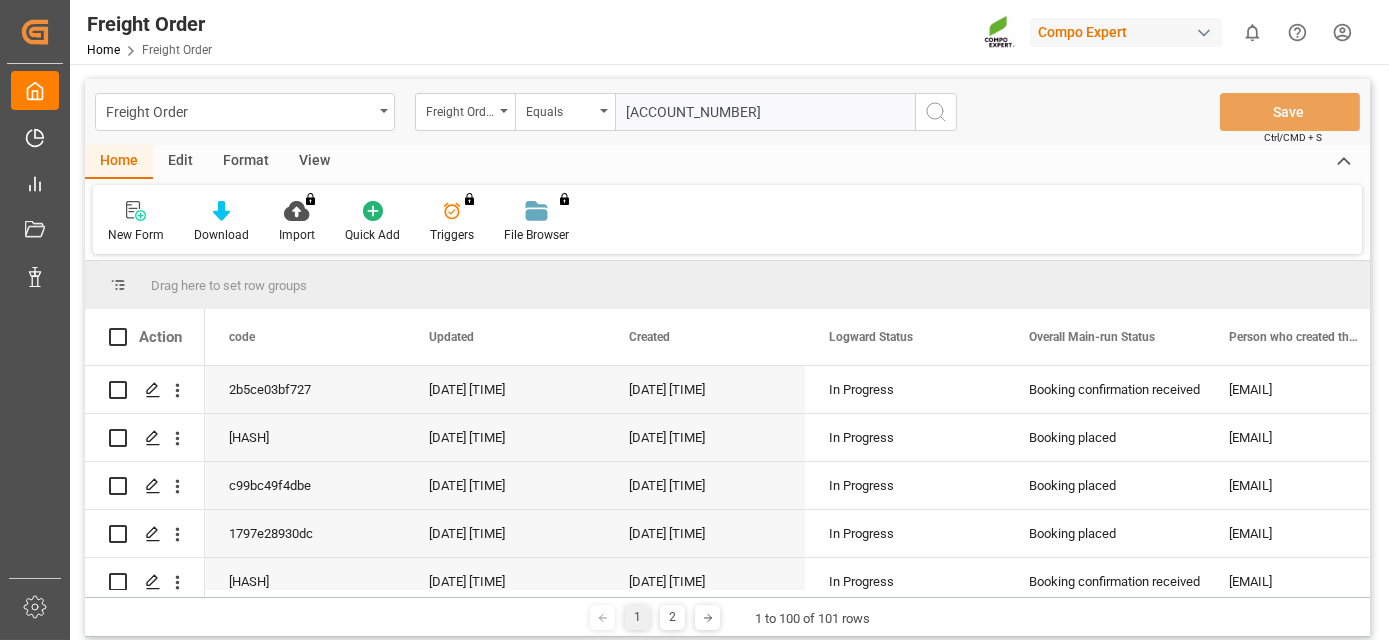 type 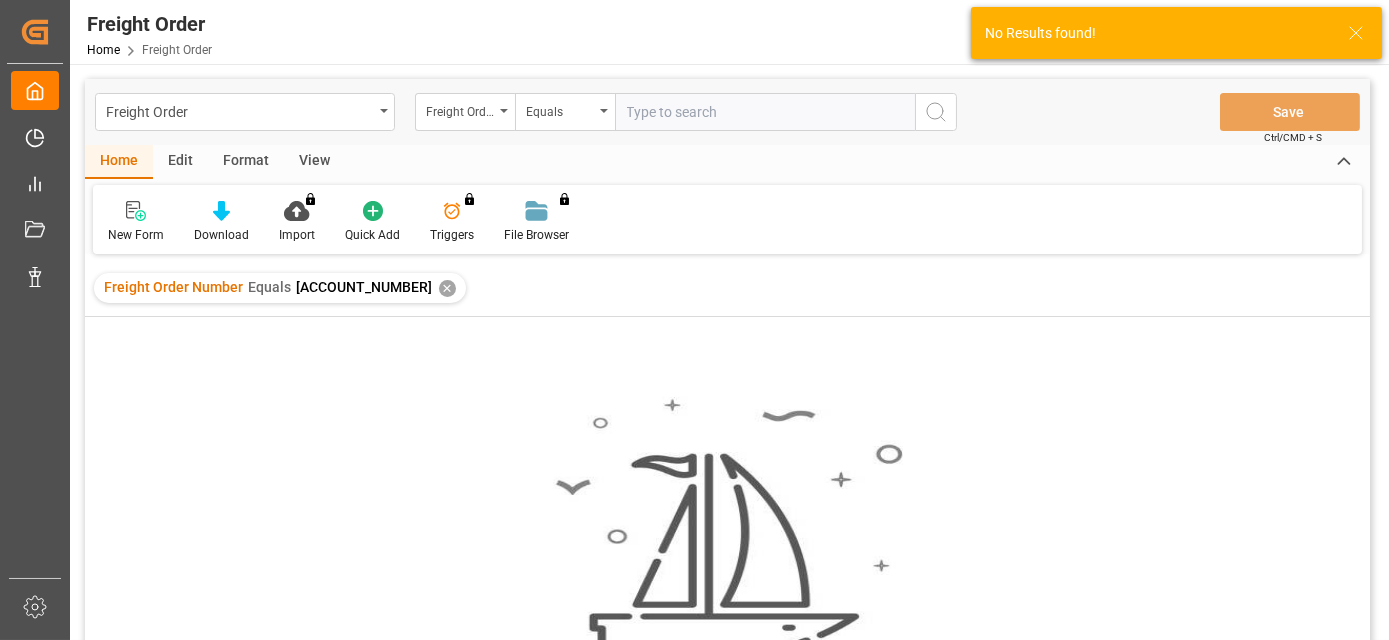 click on "✕" at bounding box center (447, 288) 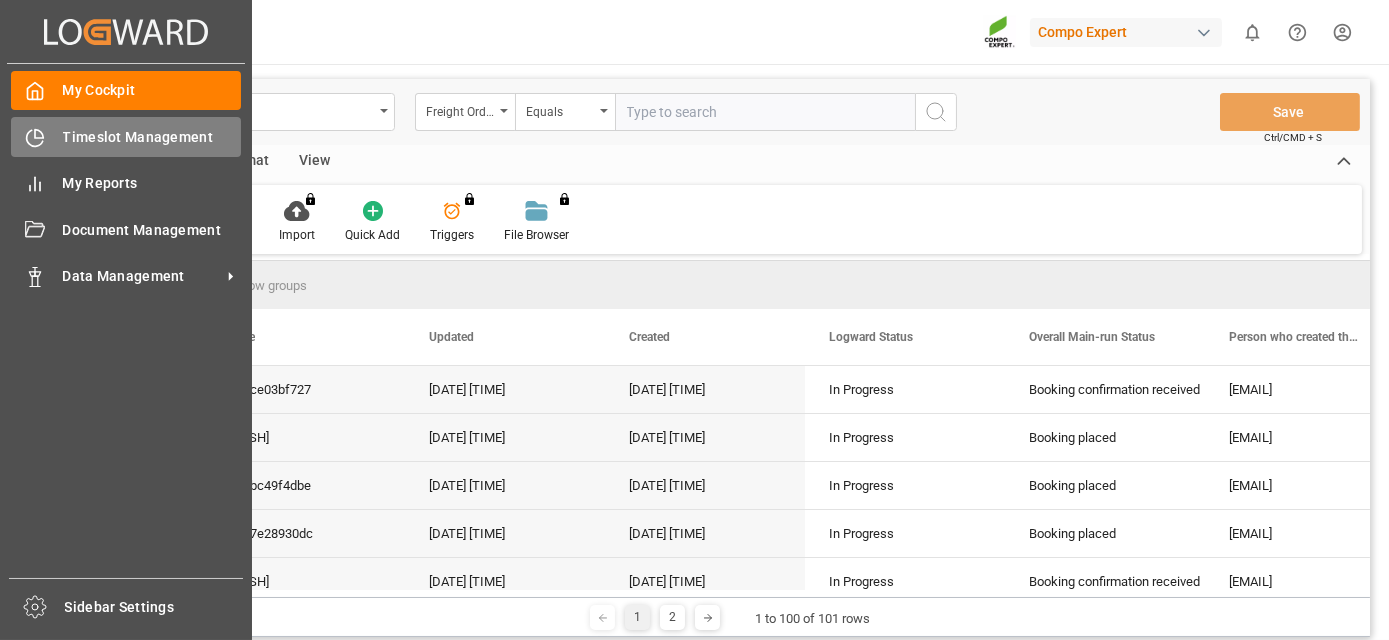 click on "Timeslot Management Timeslot Management" at bounding box center (126, 136) 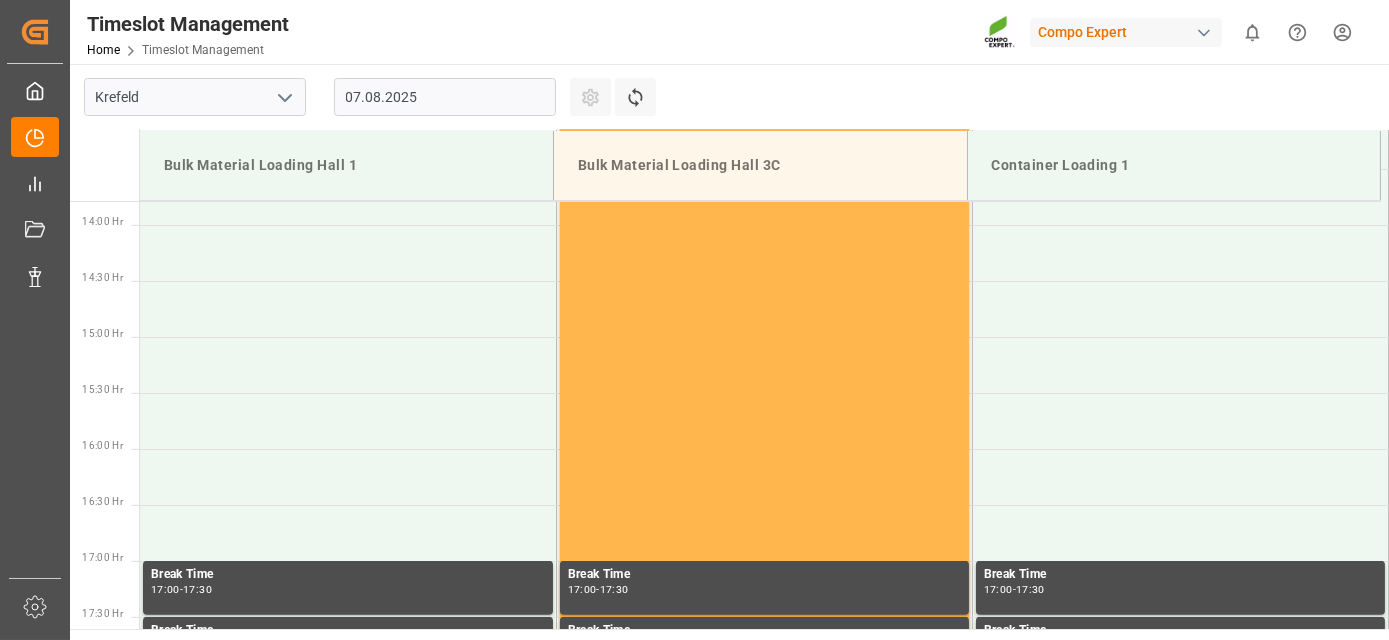 click on "07.08.2025" at bounding box center (445, 97) 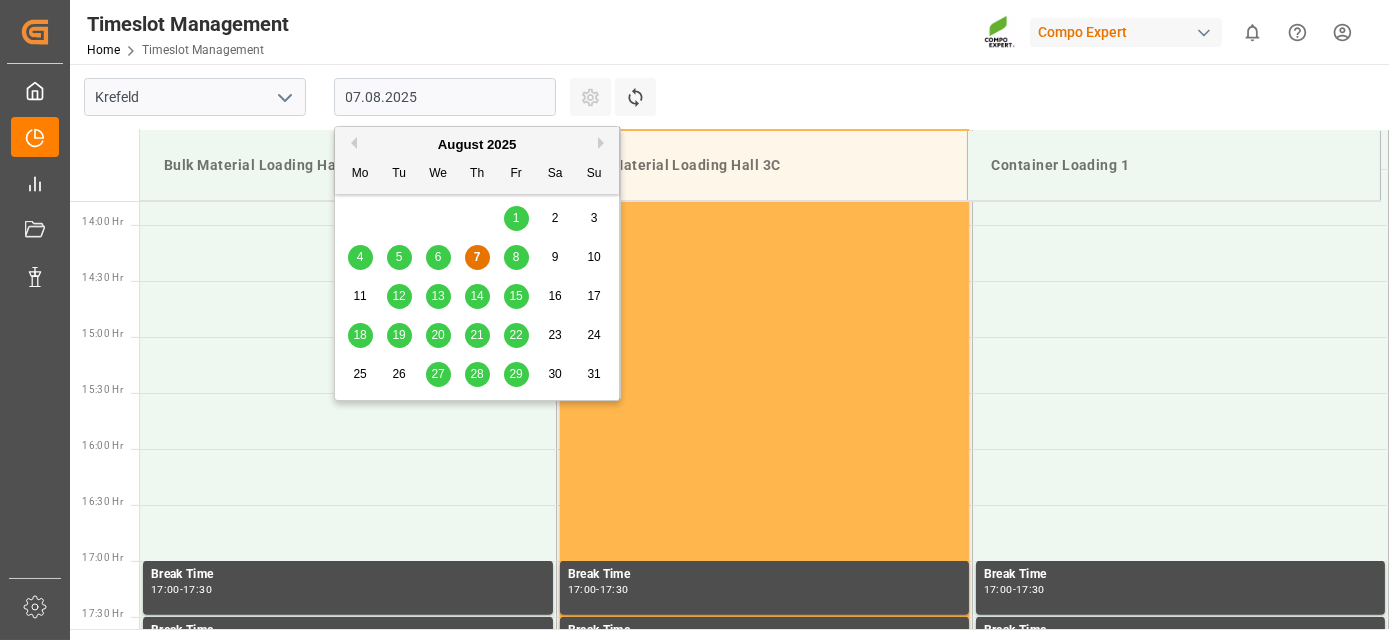 scroll, scrollTop: 1666, scrollLeft: 0, axis: vertical 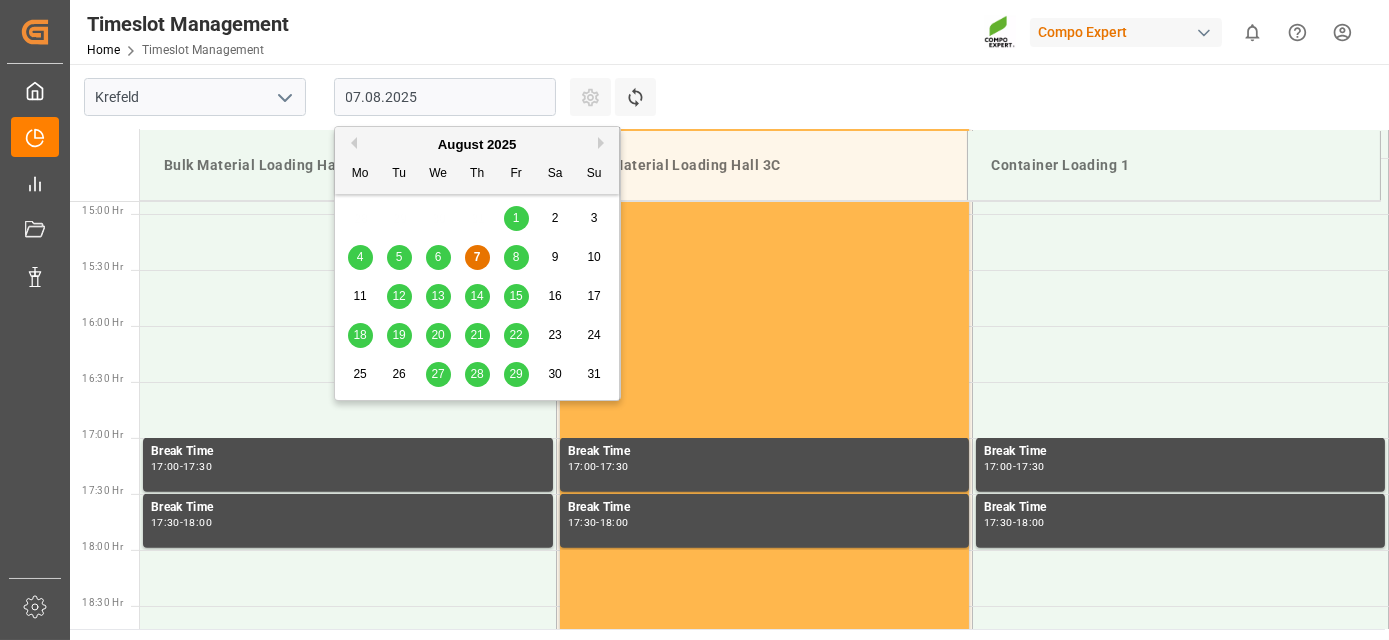 click on "26" at bounding box center [398, 374] 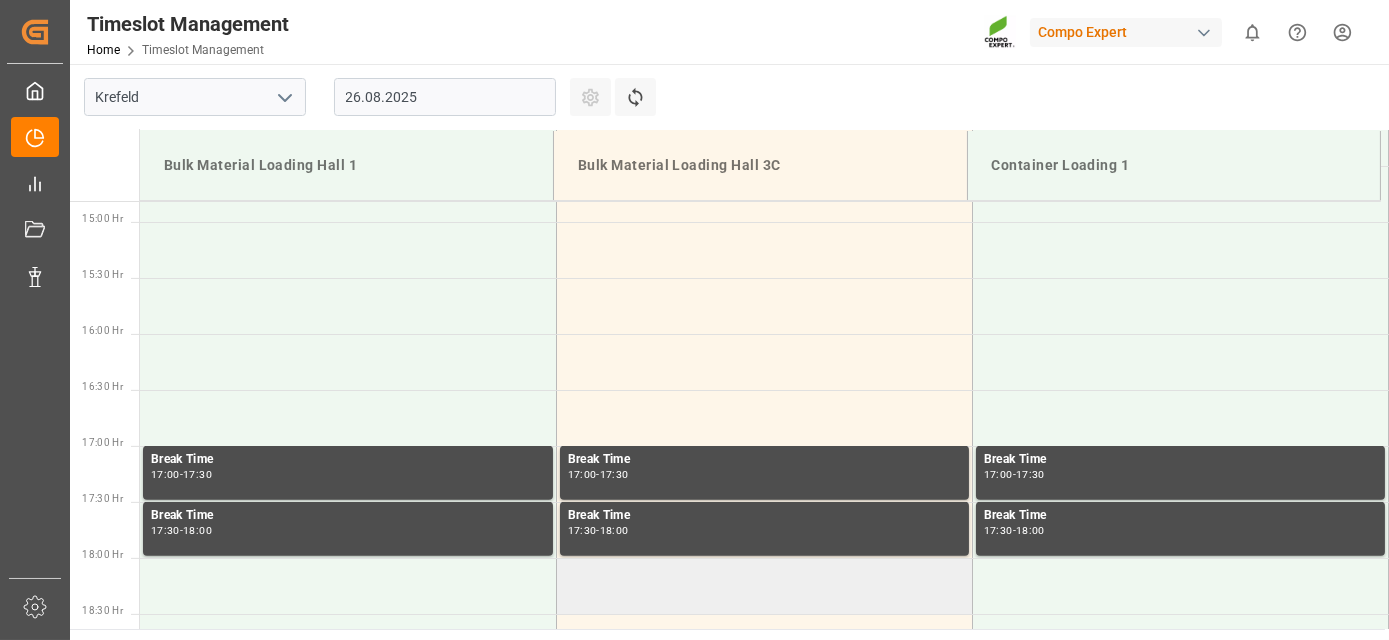 scroll, scrollTop: 1666, scrollLeft: 0, axis: vertical 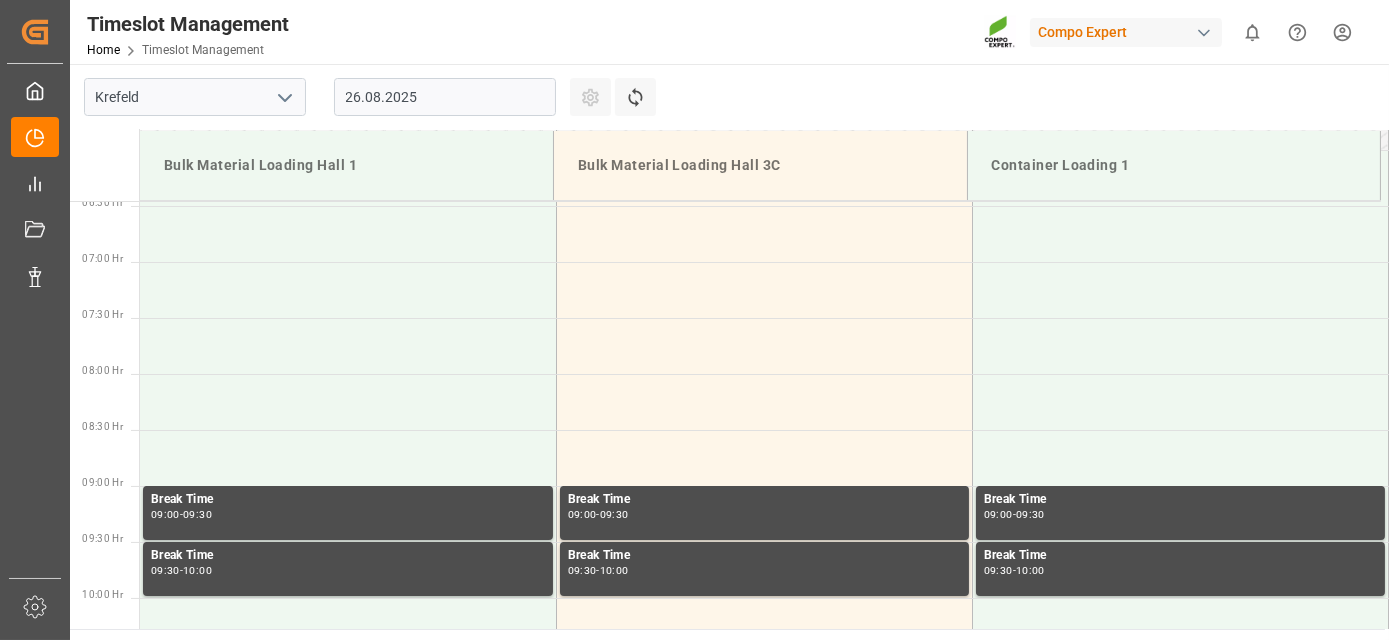 drag, startPoint x: 469, startPoint y: 77, endPoint x: 89, endPoint y: 35, distance: 382.314 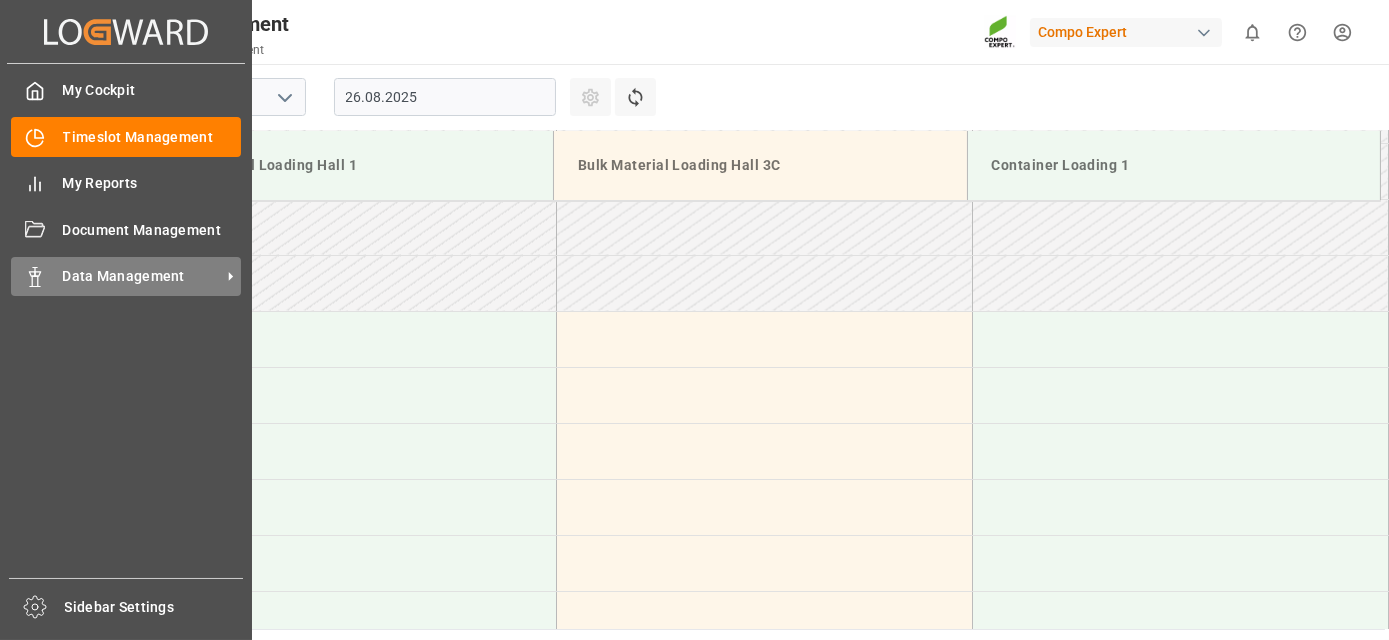 click on "Data Management" at bounding box center (142, 276) 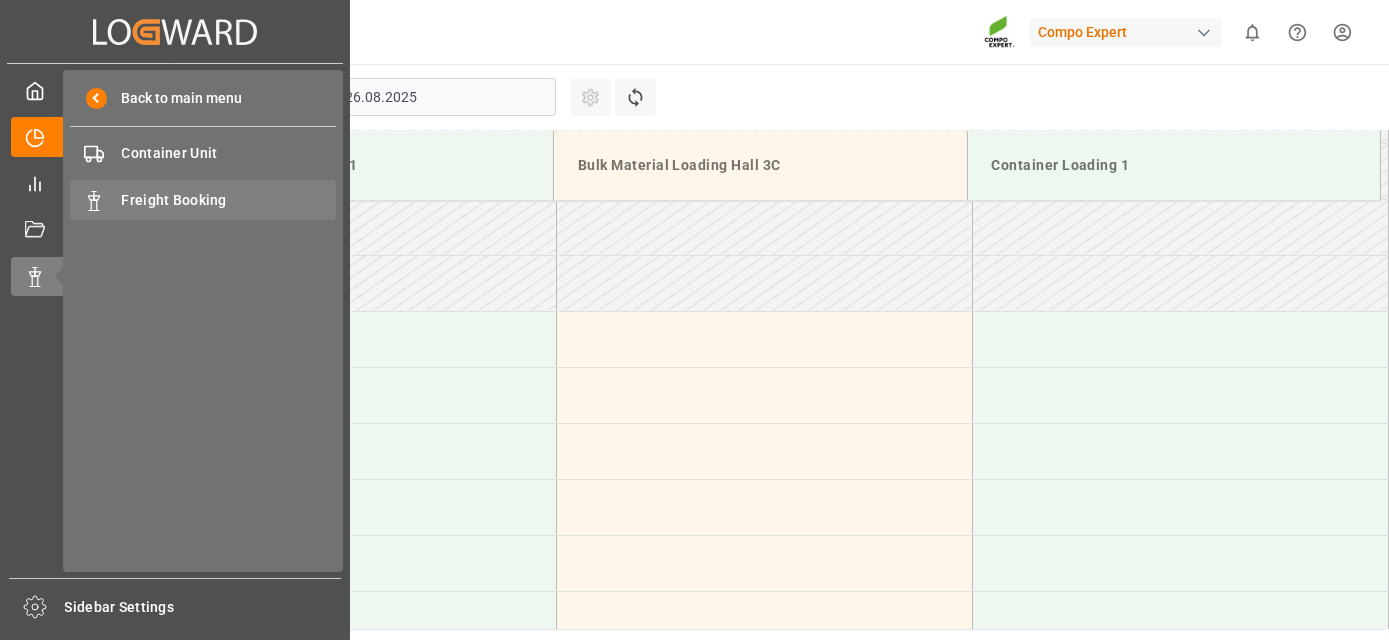 click on "Freight Booking" at bounding box center [229, 200] 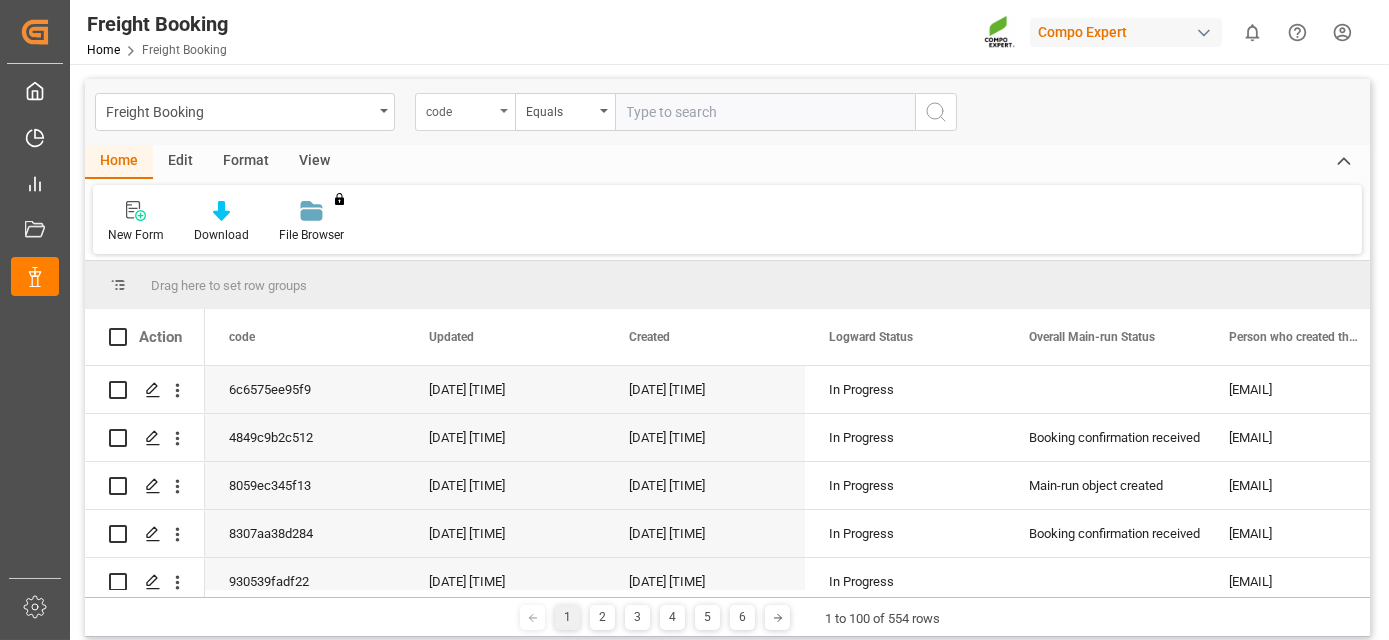 click on "code" at bounding box center (460, 109) 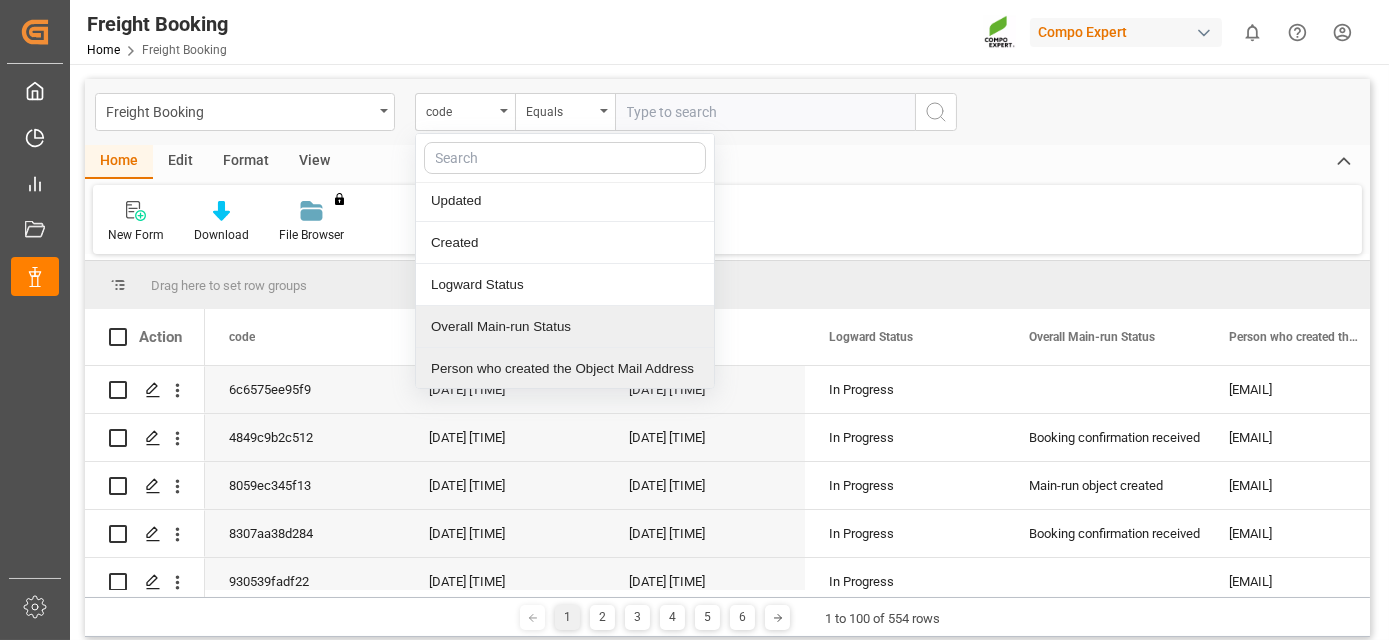 scroll, scrollTop: 86, scrollLeft: 0, axis: vertical 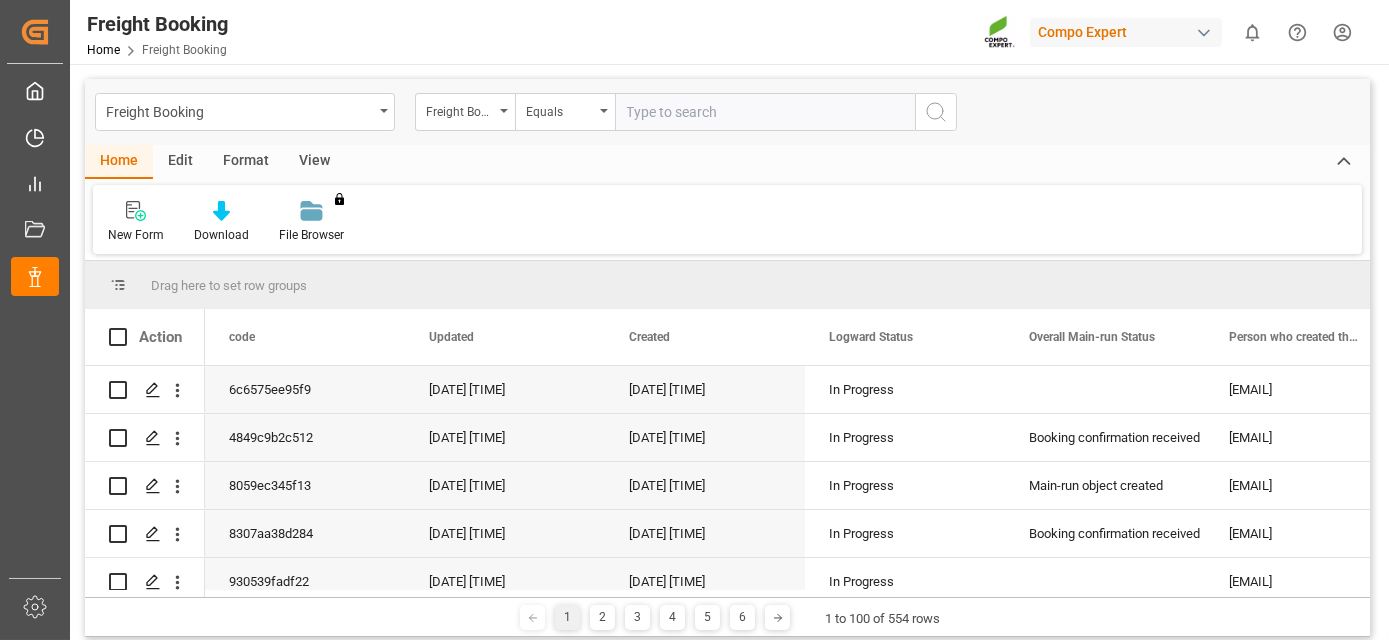 click at bounding box center [765, 112] 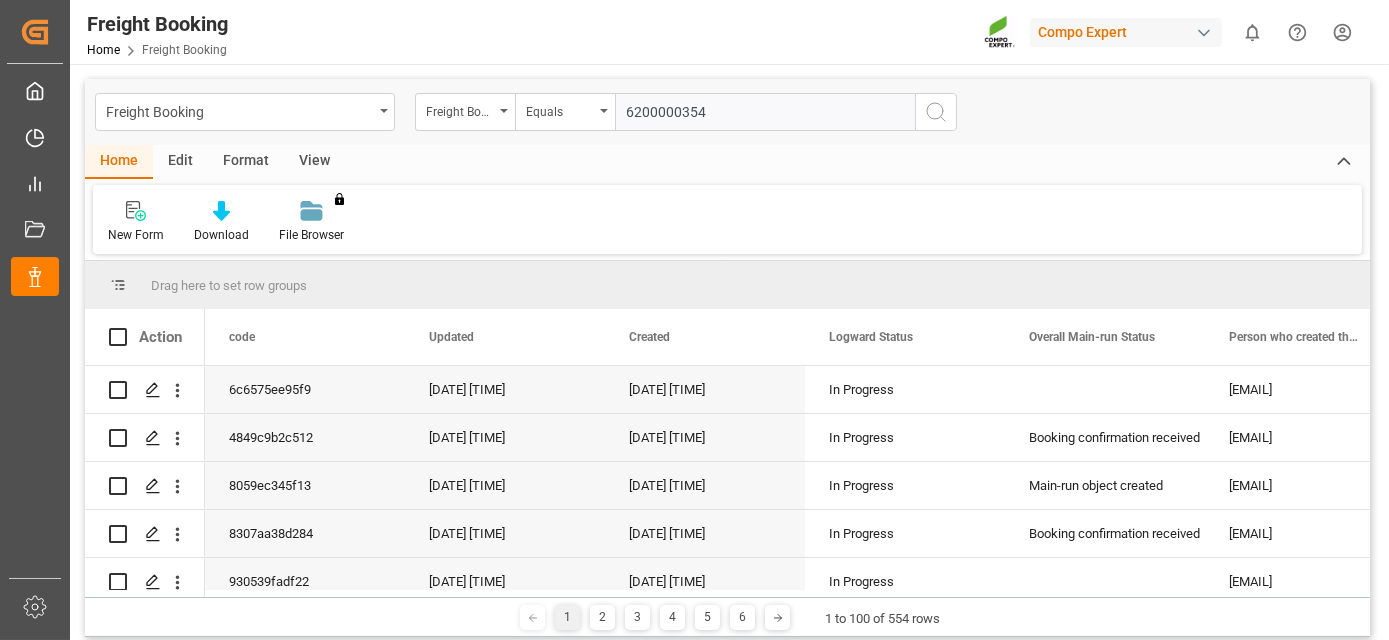 type on "6200000354" 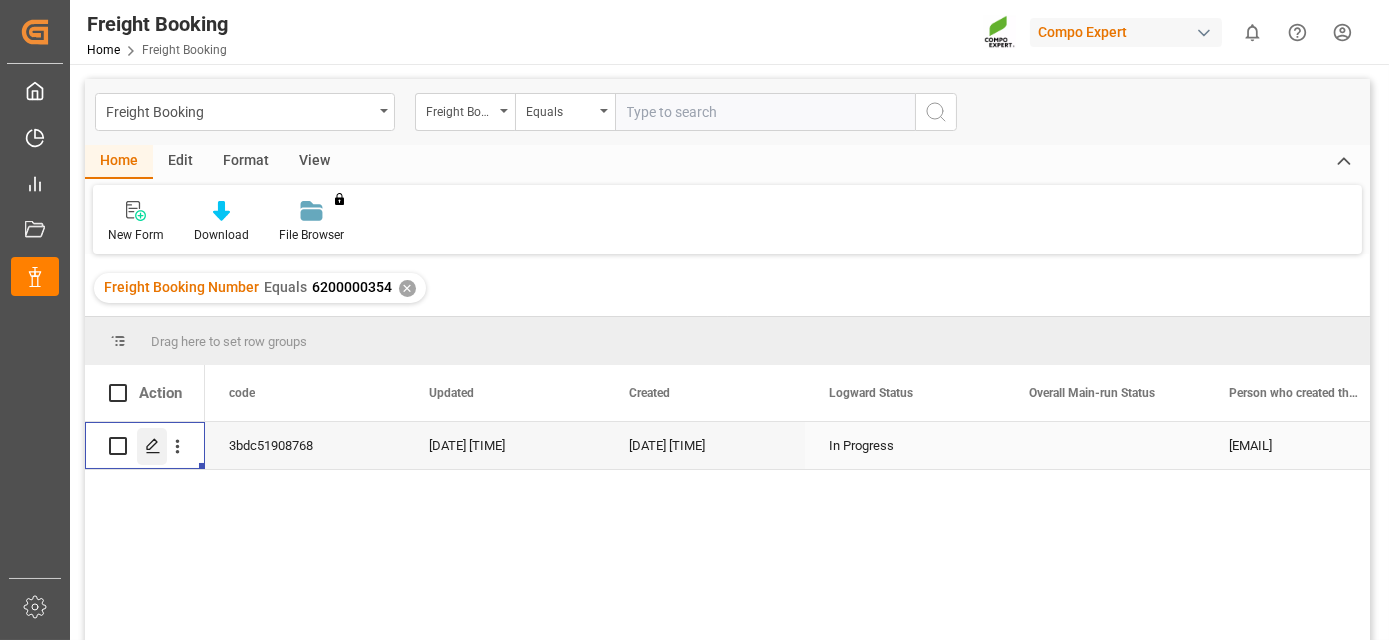 click 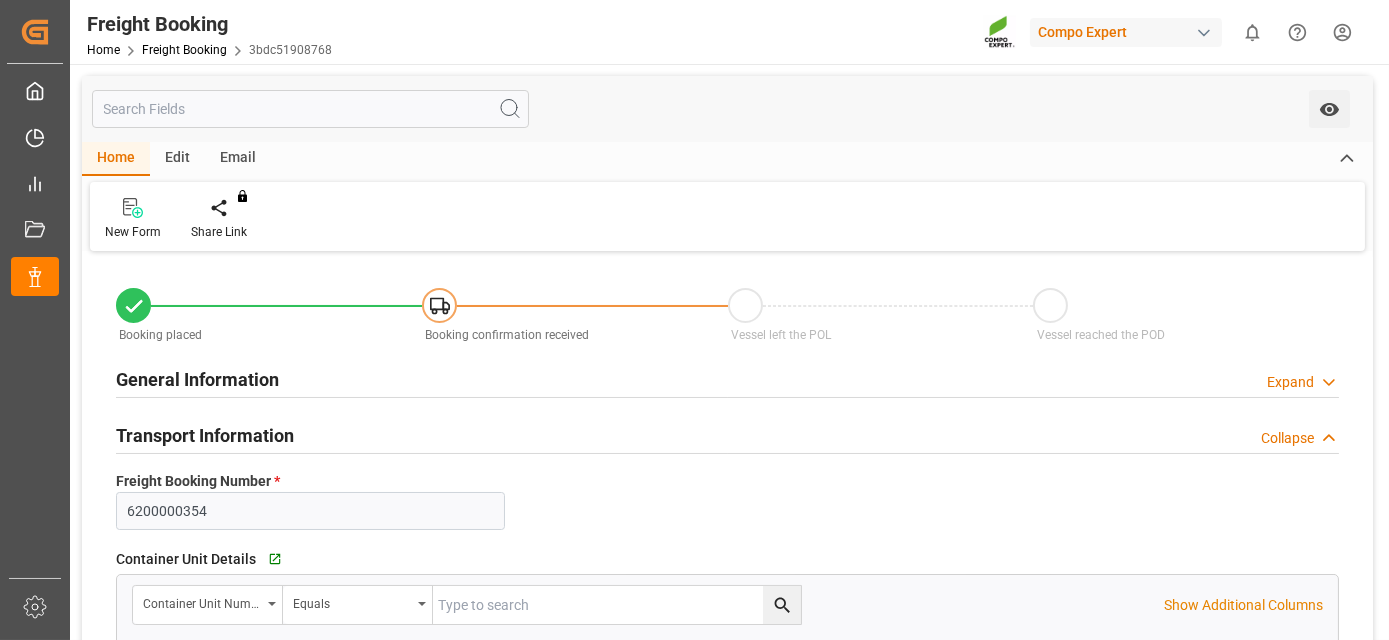 type on "INMAA" 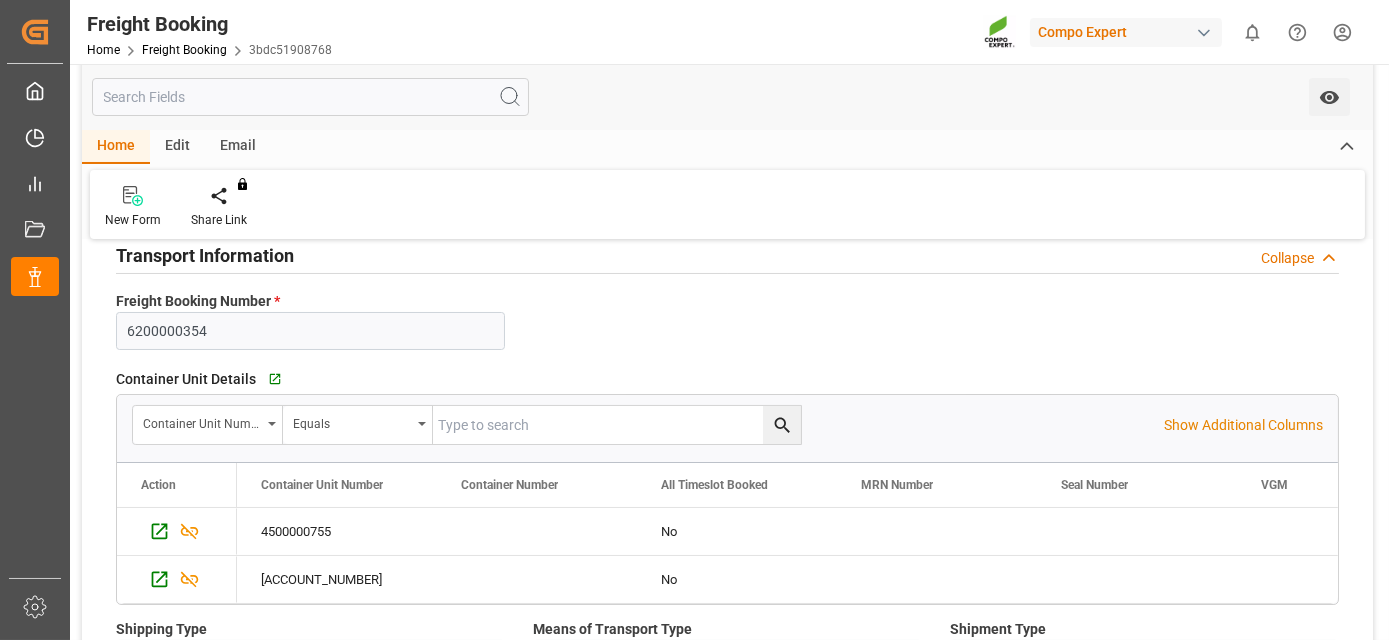 scroll, scrollTop: 267, scrollLeft: 0, axis: vertical 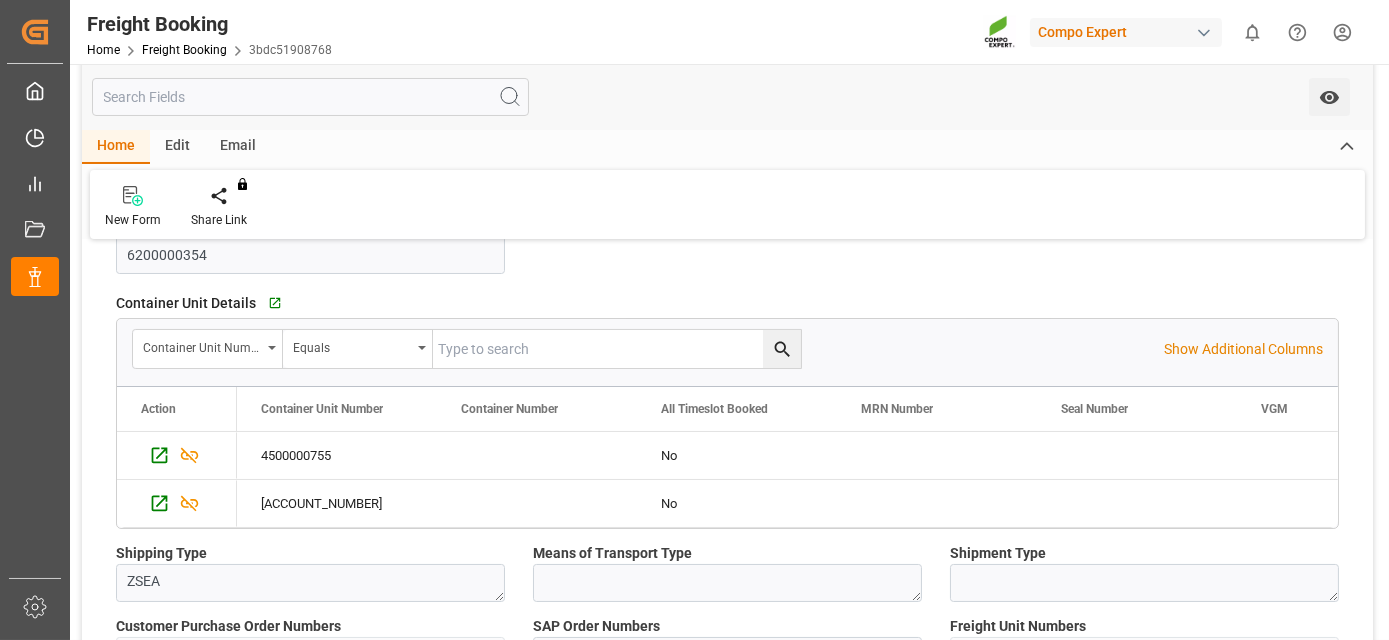 drag, startPoint x: 806, startPoint y: 439, endPoint x: 746, endPoint y: 445, distance: 60.299255 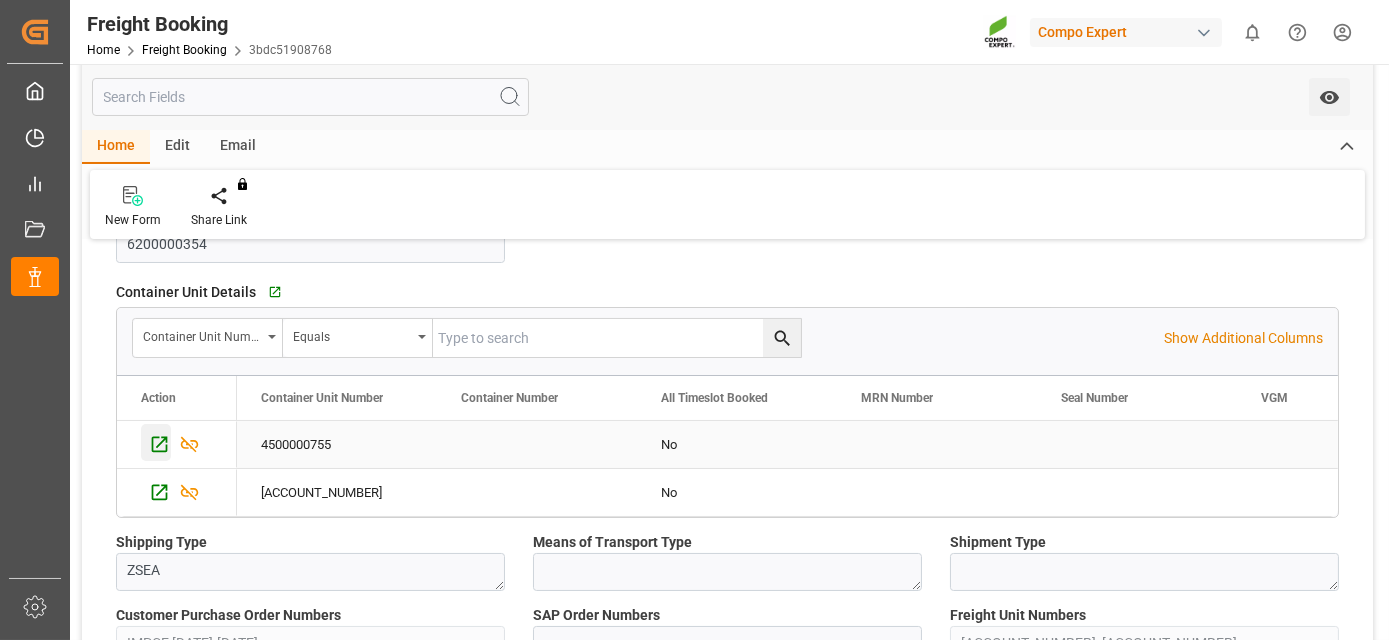click 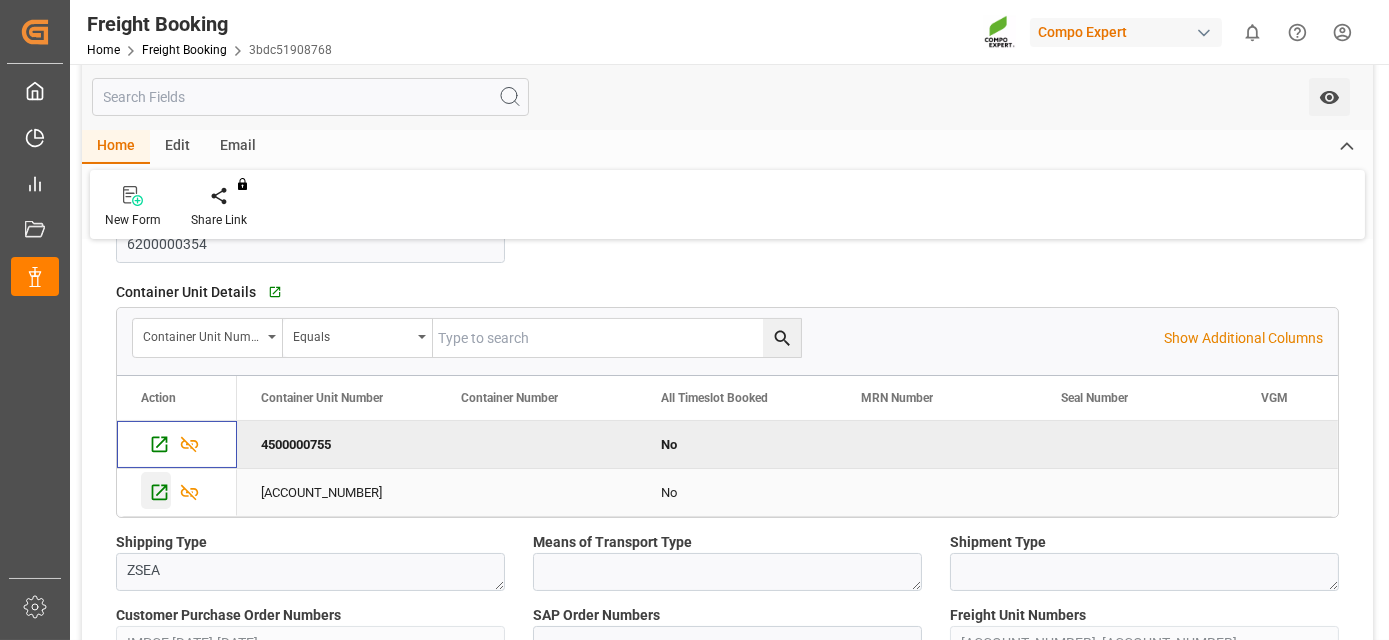 click 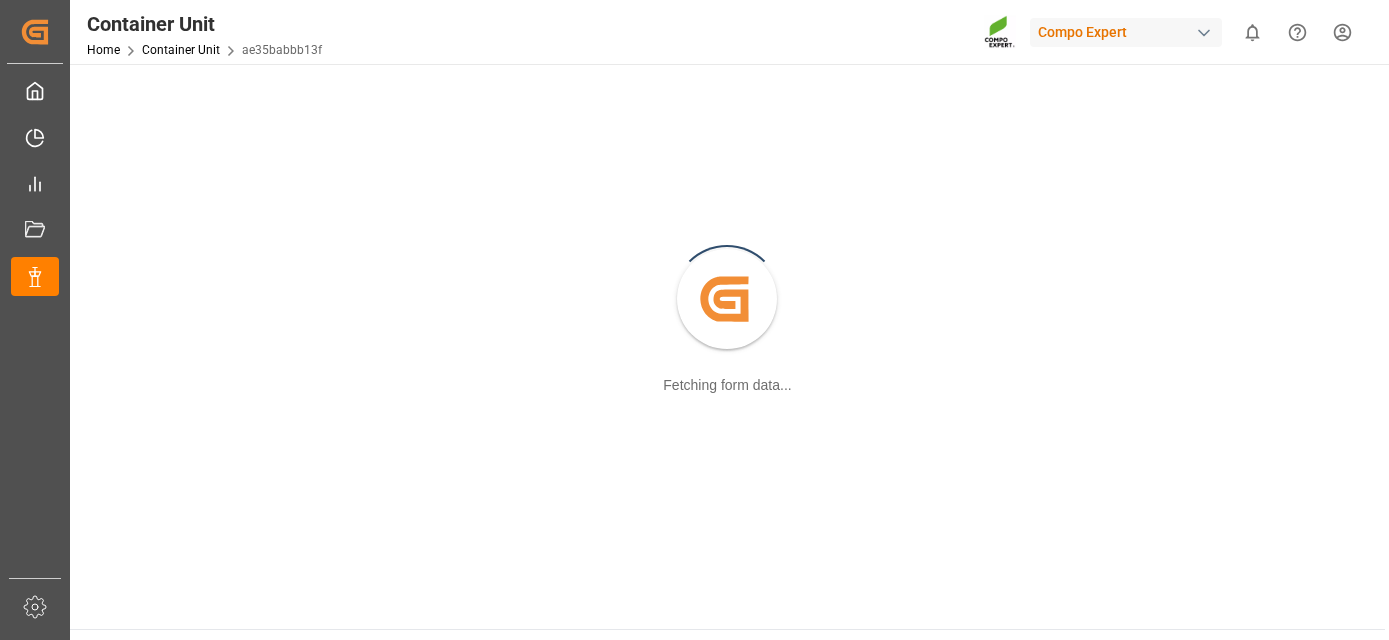 scroll, scrollTop: 0, scrollLeft: 0, axis: both 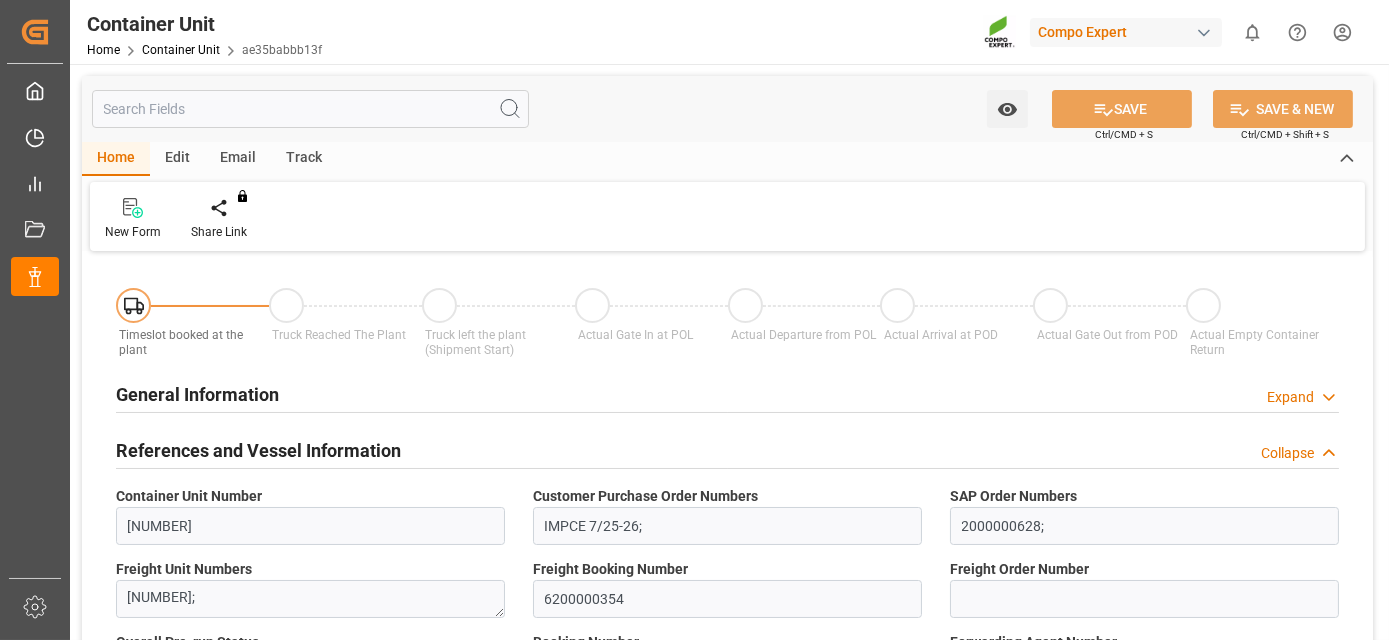 type on "INMAA" 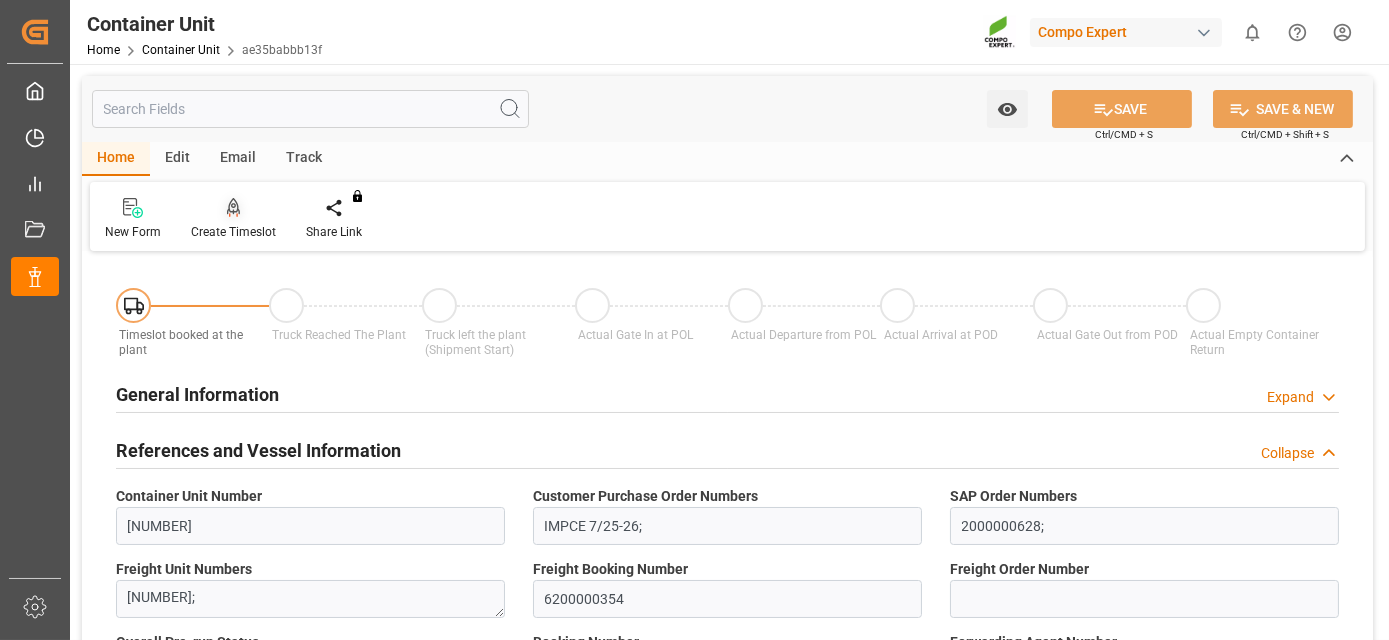 click at bounding box center (233, 207) 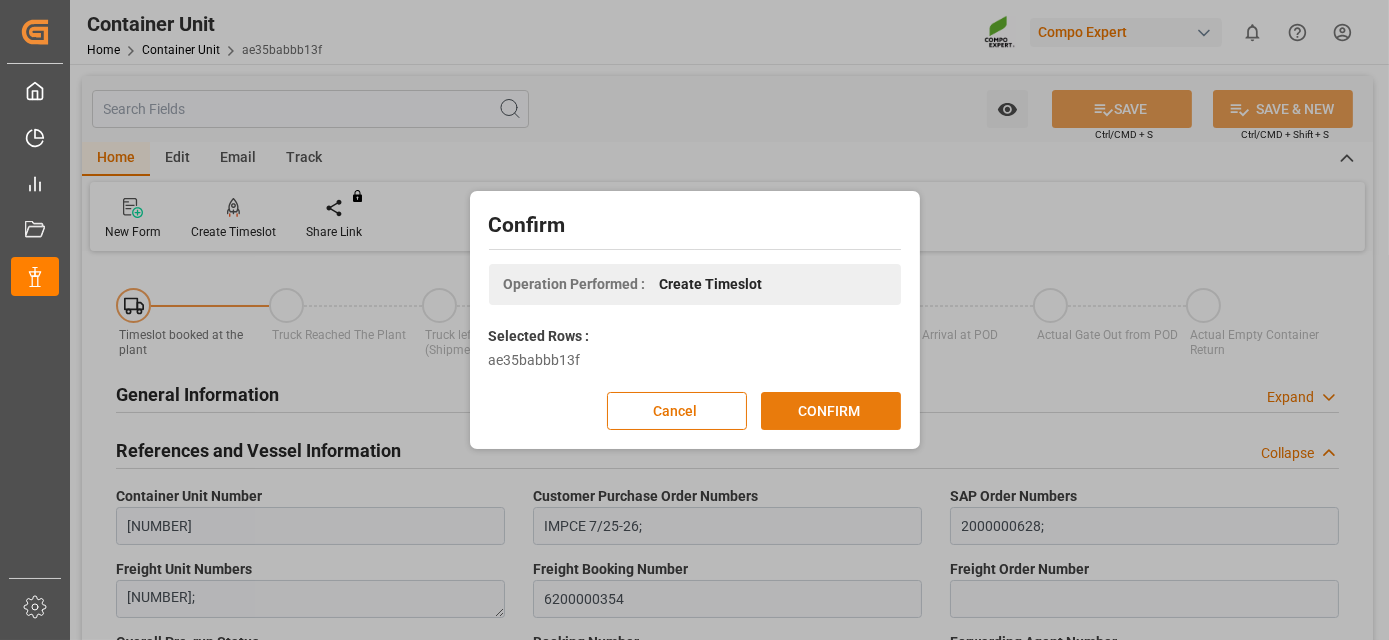 click on "CONFIRM" at bounding box center (831, 411) 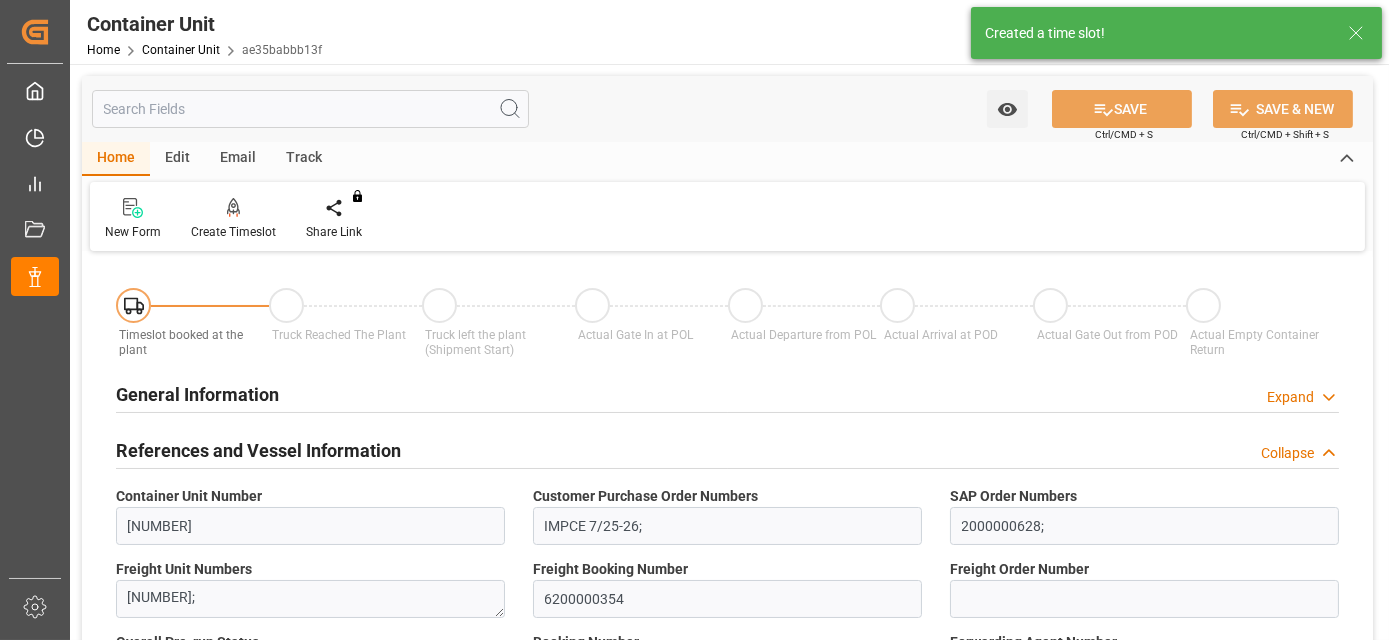 type on "INMAA" 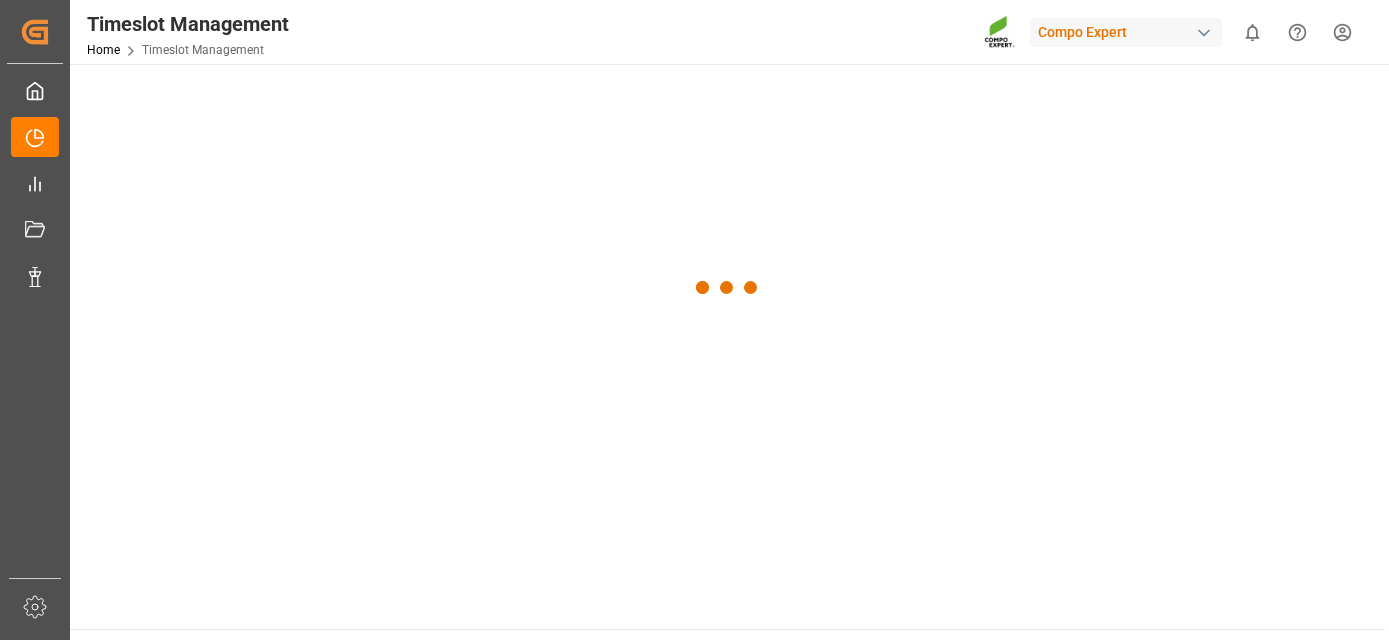 scroll, scrollTop: 0, scrollLeft: 0, axis: both 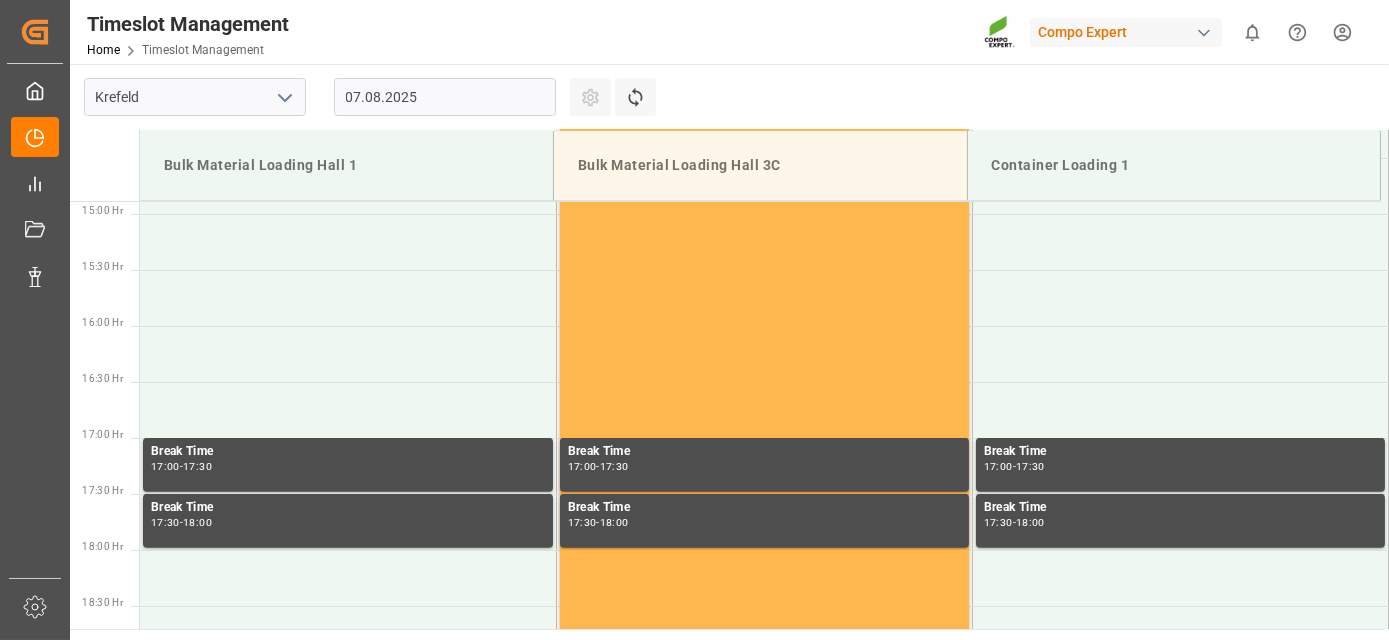 click on "07.08.2025" at bounding box center (445, 97) 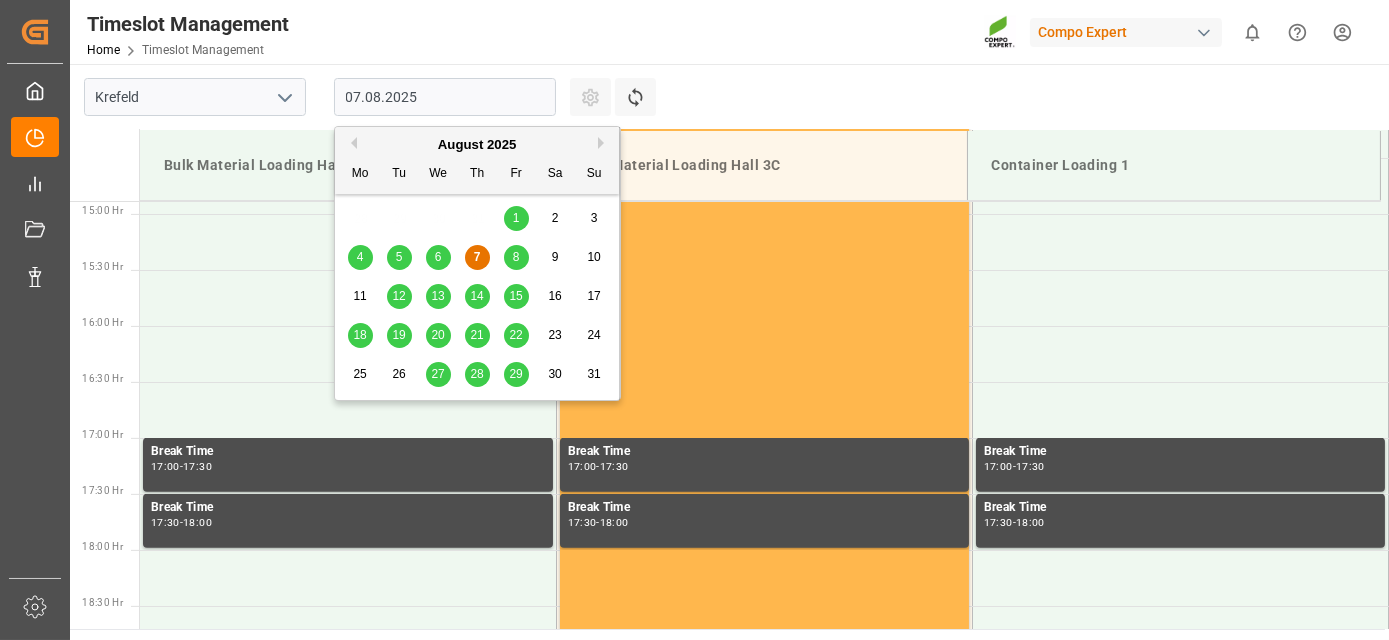 click on "26" at bounding box center (399, 375) 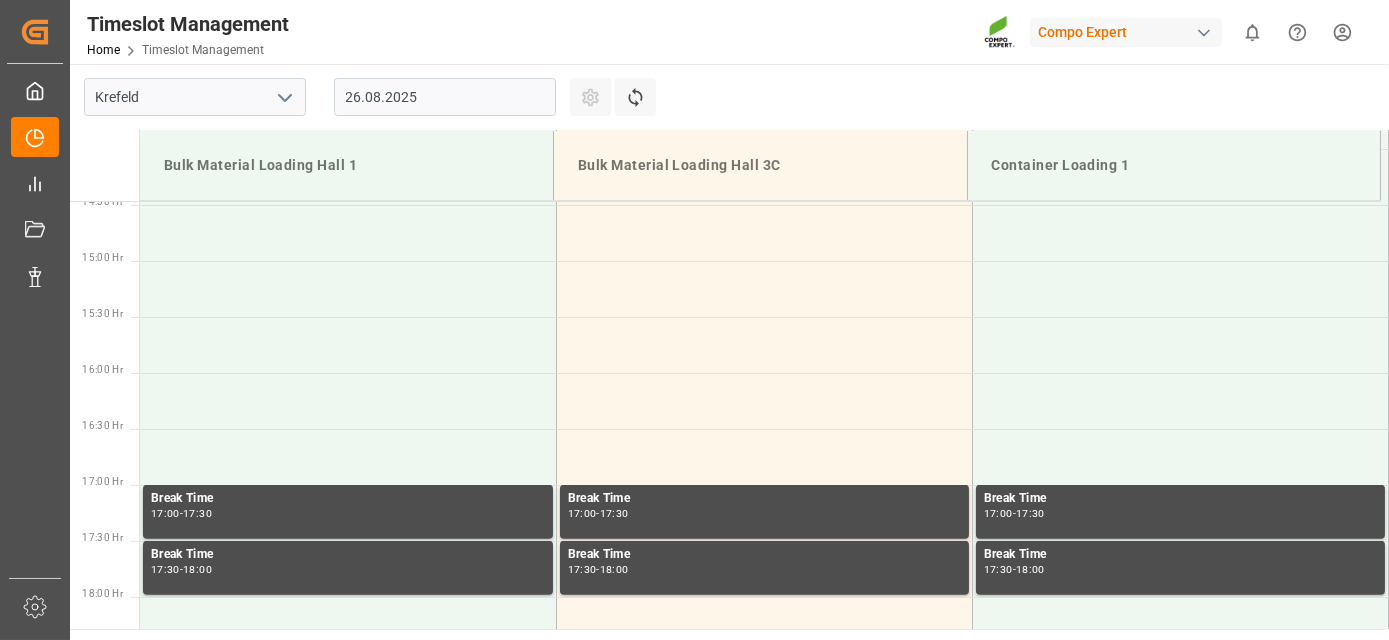 scroll, scrollTop: 1666, scrollLeft: 0, axis: vertical 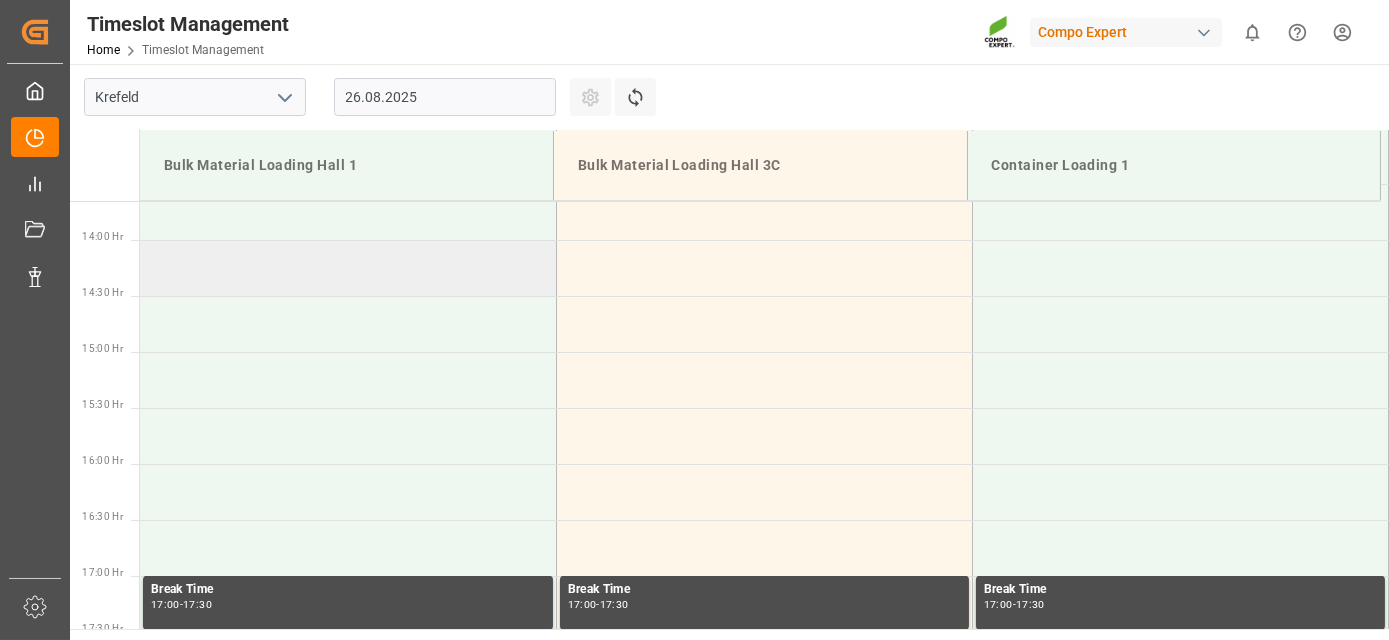drag, startPoint x: 466, startPoint y: 309, endPoint x: 476, endPoint y: 261, distance: 49.0306 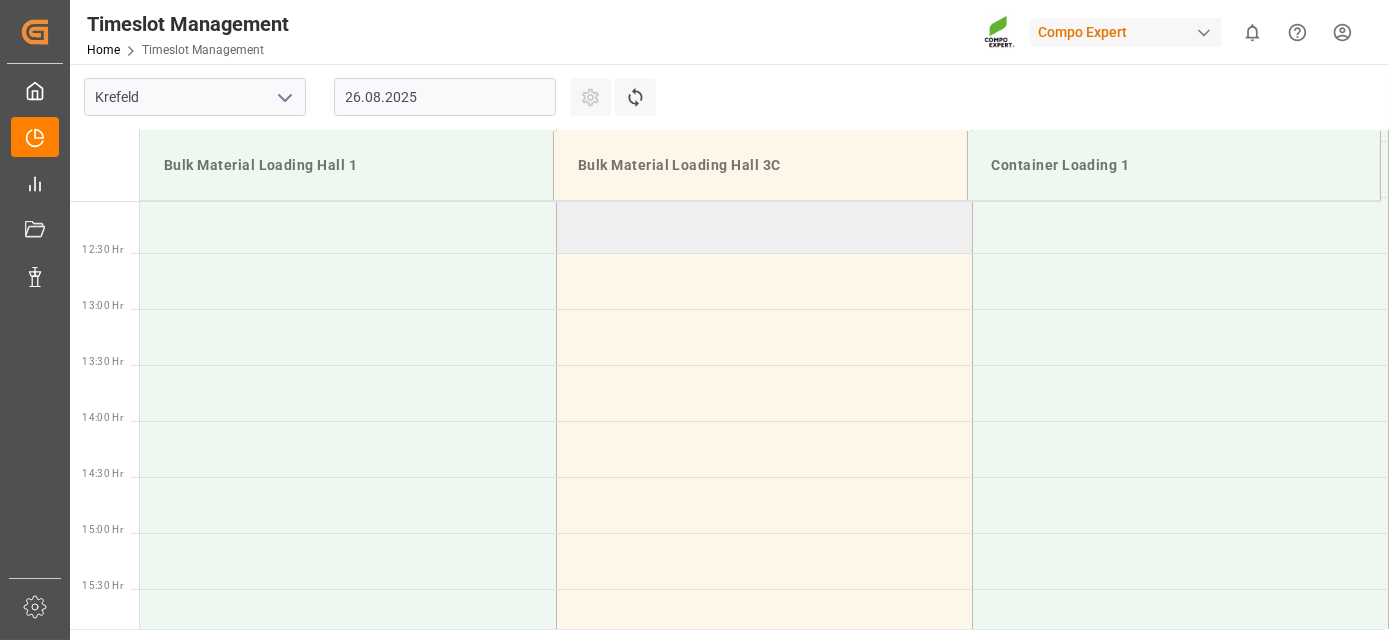 drag, startPoint x: 648, startPoint y: 339, endPoint x: 628, endPoint y: 212, distance: 128.56516 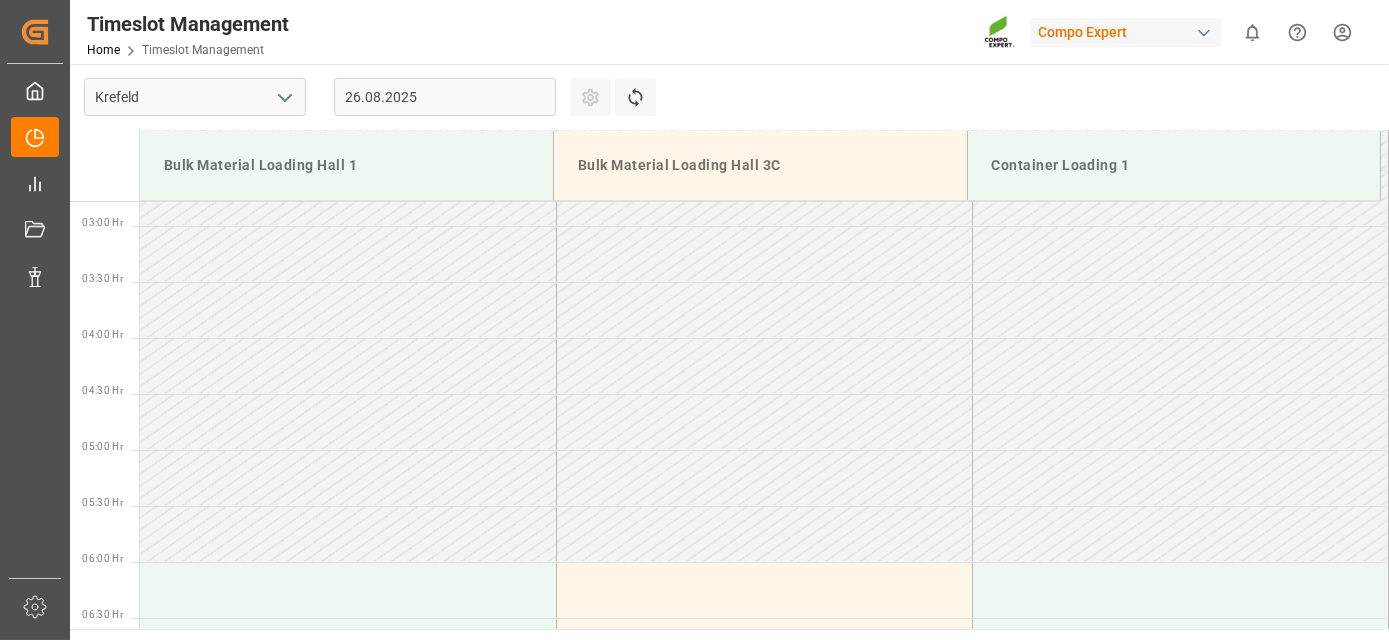 drag, startPoint x: 640, startPoint y: 307, endPoint x: 617, endPoint y: 154, distance: 154.7191 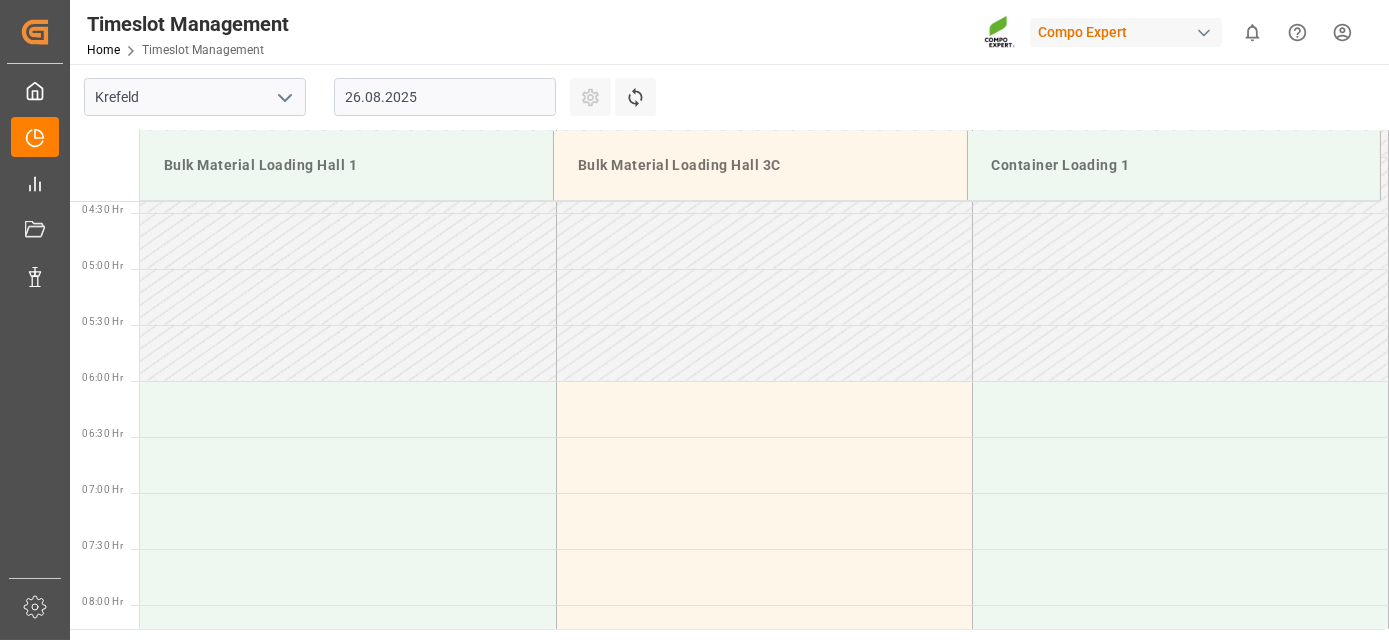 scroll, scrollTop: 612, scrollLeft: 0, axis: vertical 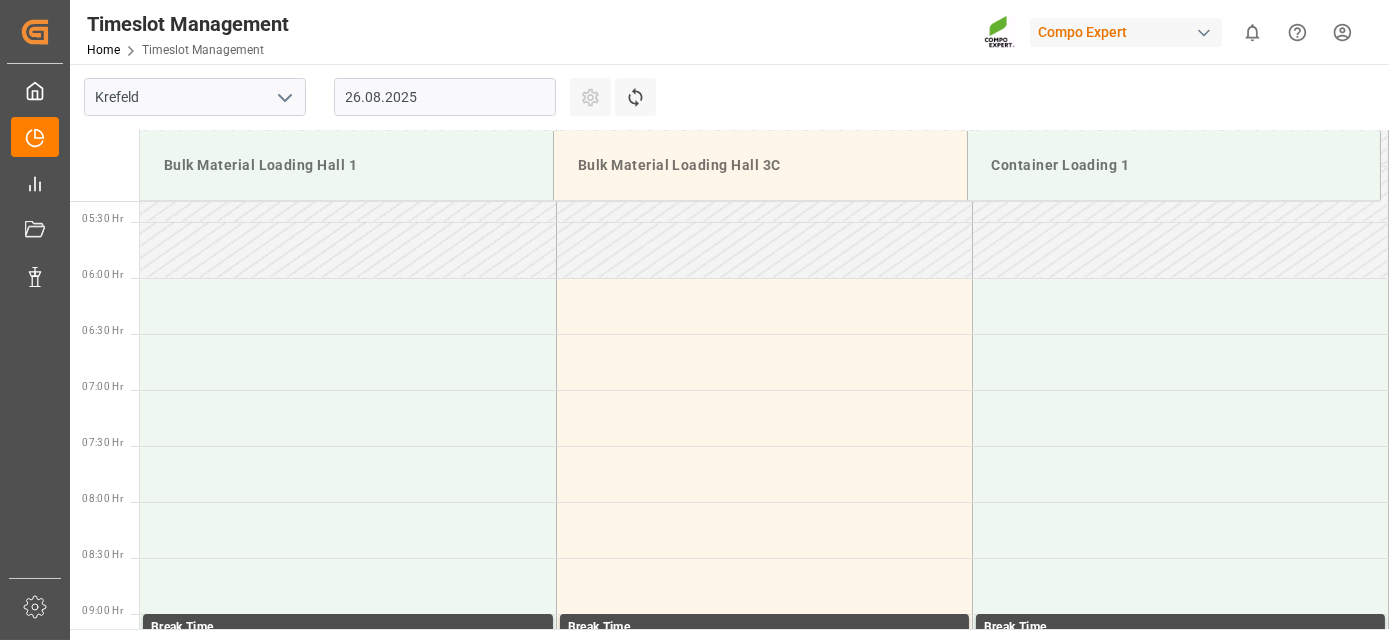 drag, startPoint x: 650, startPoint y: 276, endPoint x: 625, endPoint y: 400, distance: 126.495056 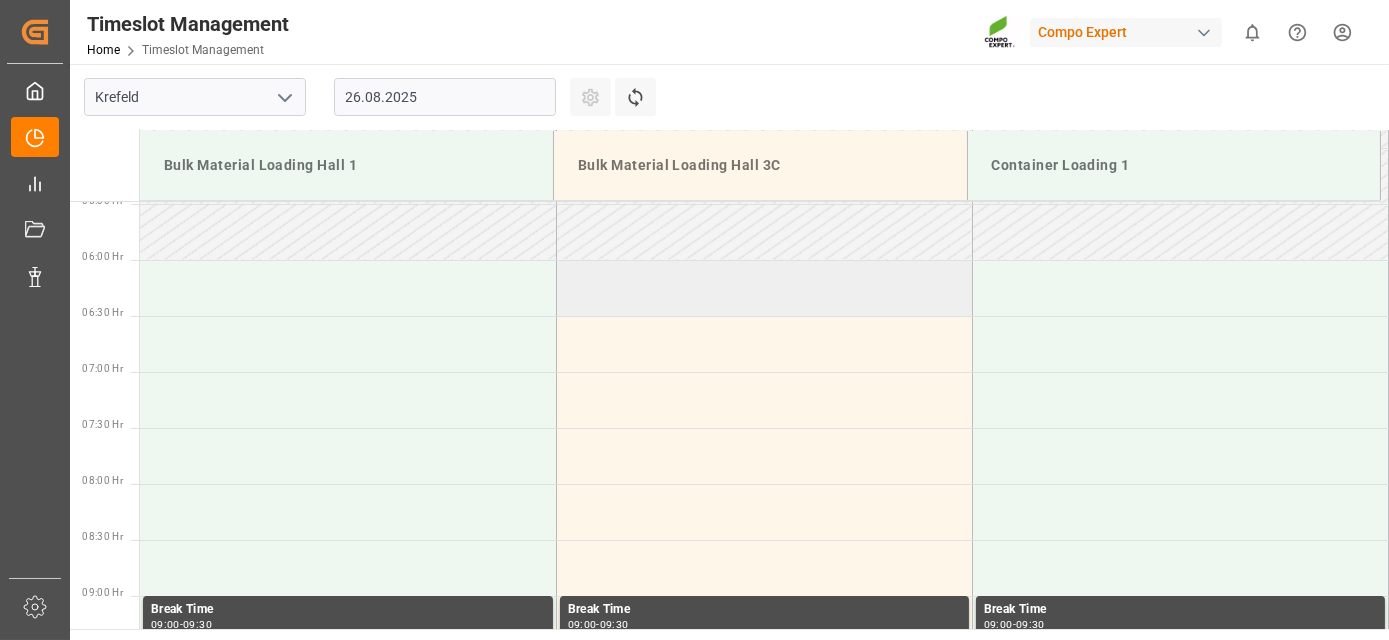 click at bounding box center [764, 288] 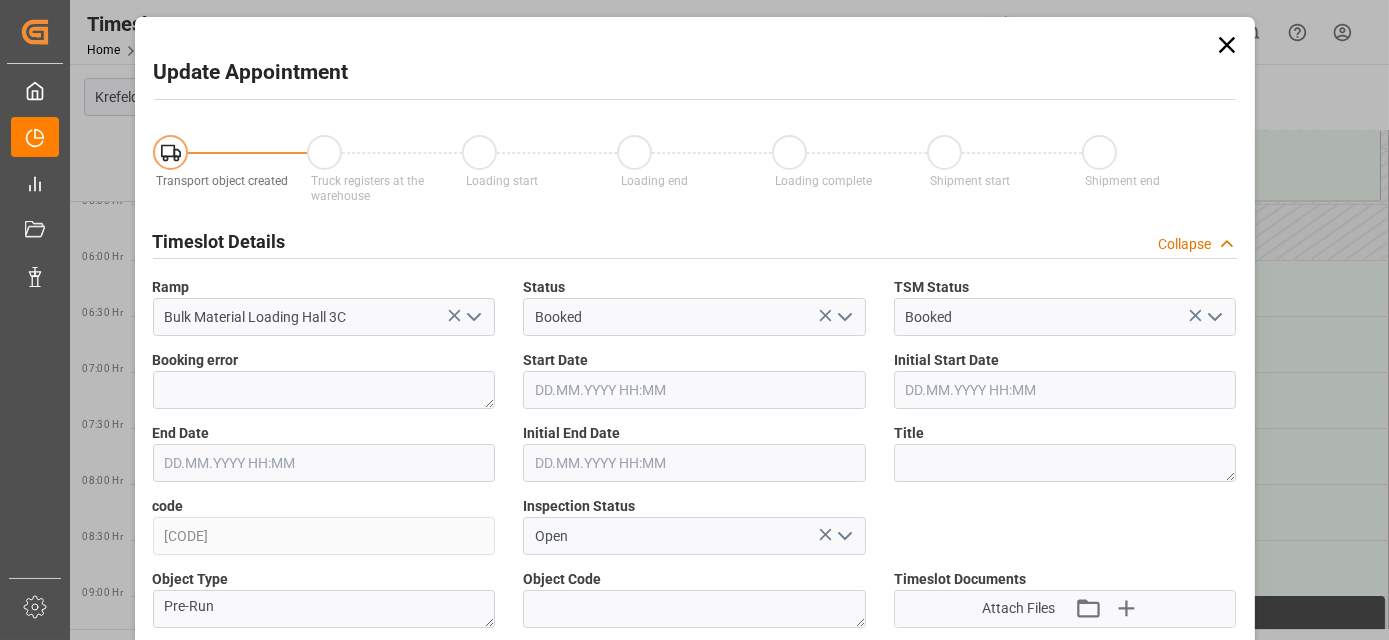 type on "[DATE] [TIME]" 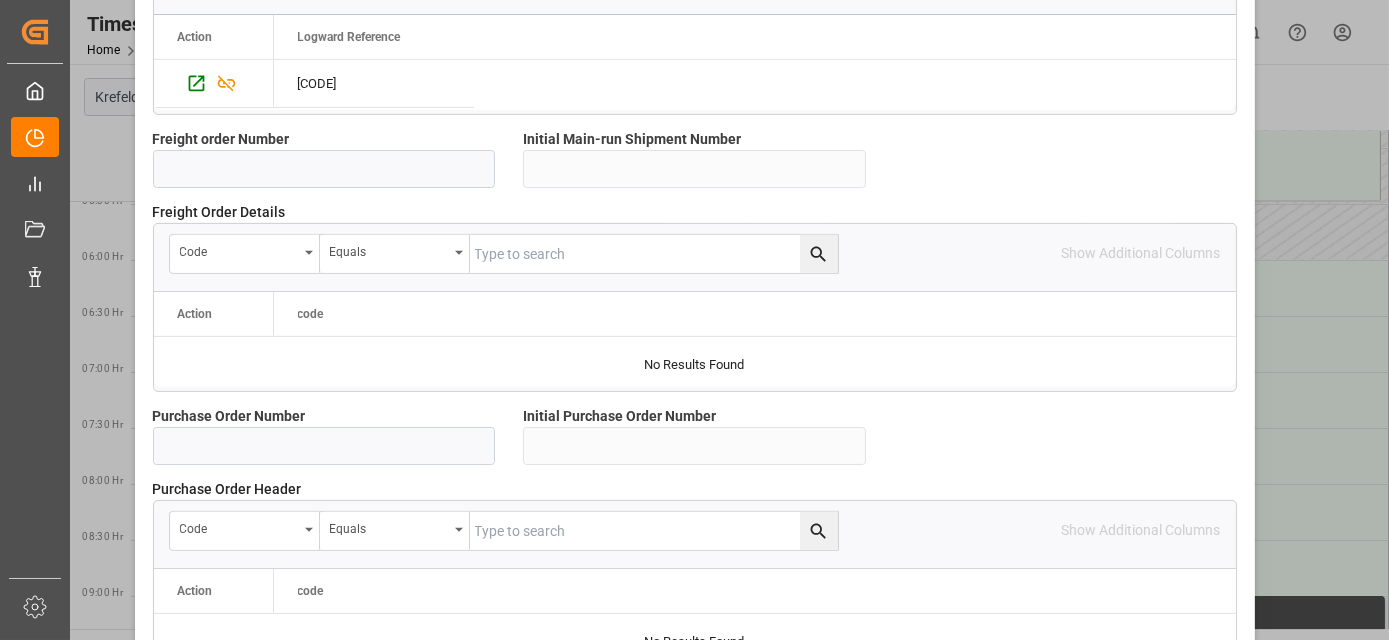 drag, startPoint x: 651, startPoint y: 560, endPoint x: 904, endPoint y: 577, distance: 253.5705 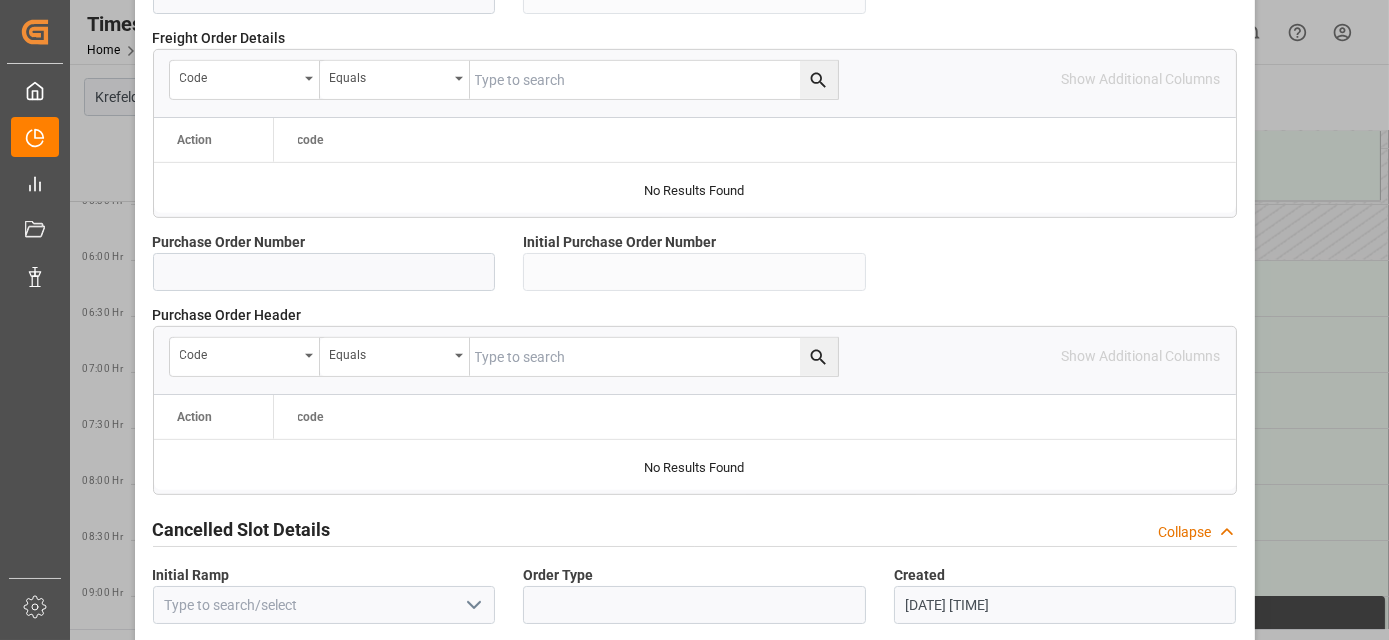 scroll, scrollTop: 1997, scrollLeft: 0, axis: vertical 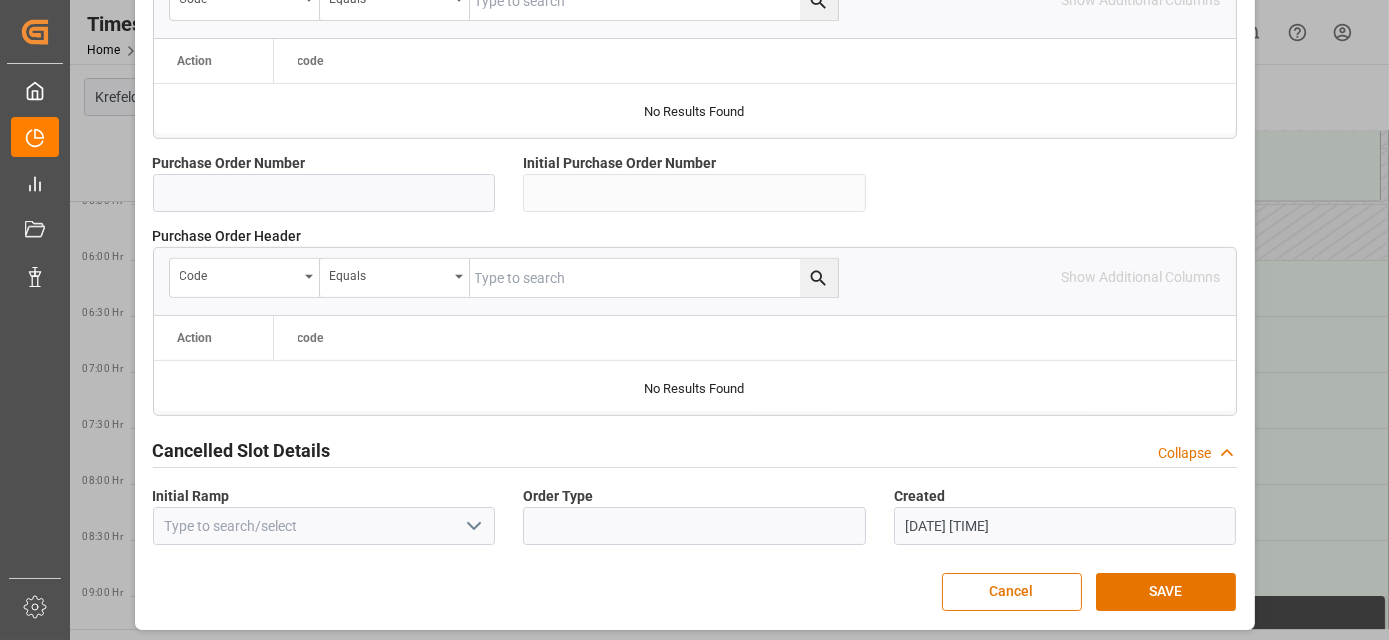 drag, startPoint x: 1126, startPoint y: 504, endPoint x: 1082, endPoint y: 684, distance: 185.29976 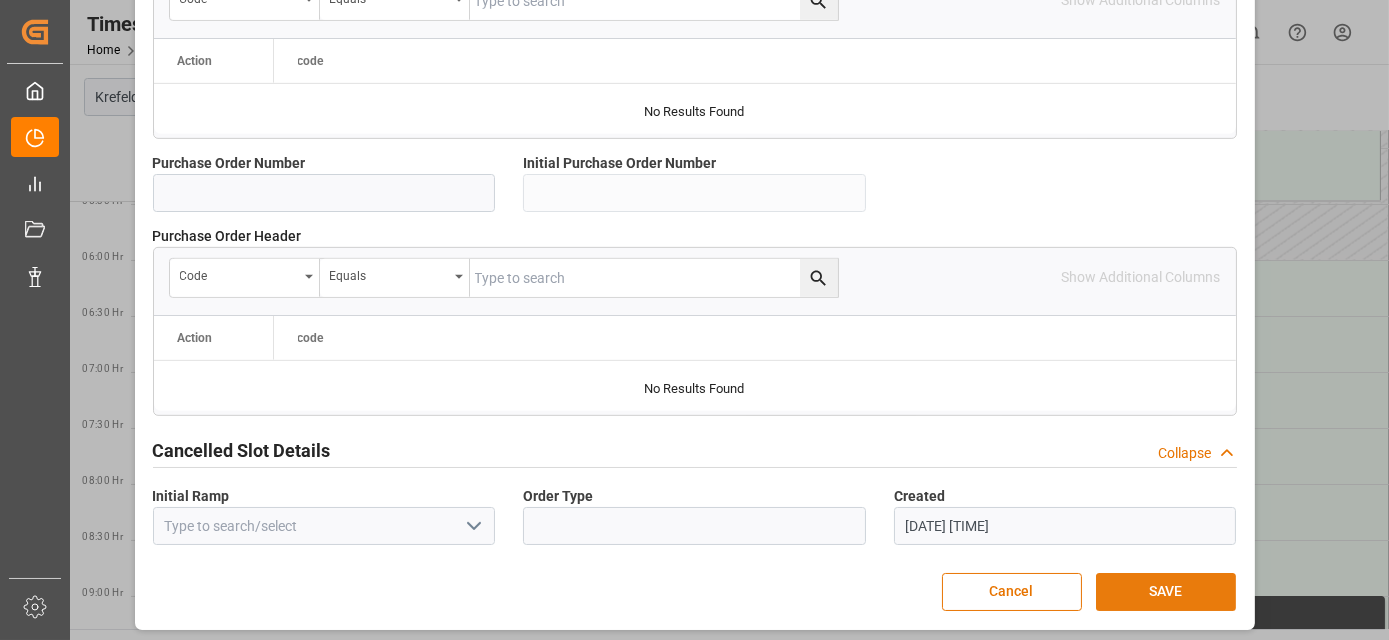 click on "SAVE" at bounding box center [1166, 592] 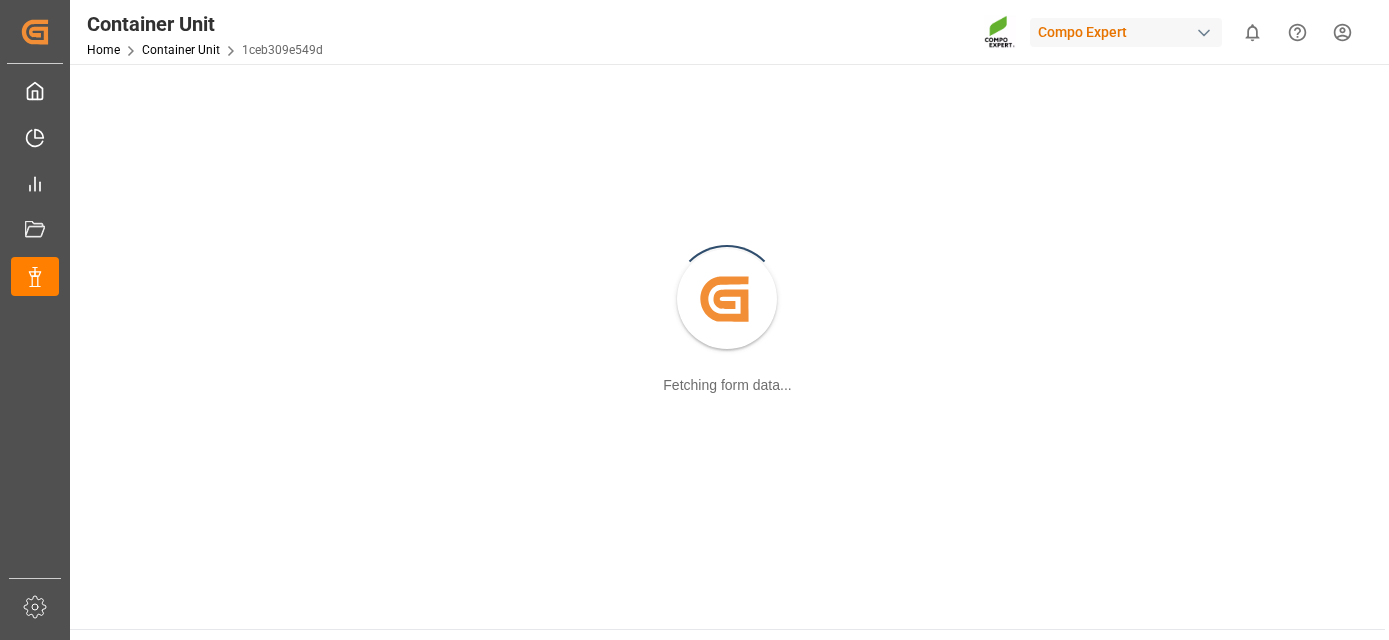 scroll, scrollTop: 0, scrollLeft: 0, axis: both 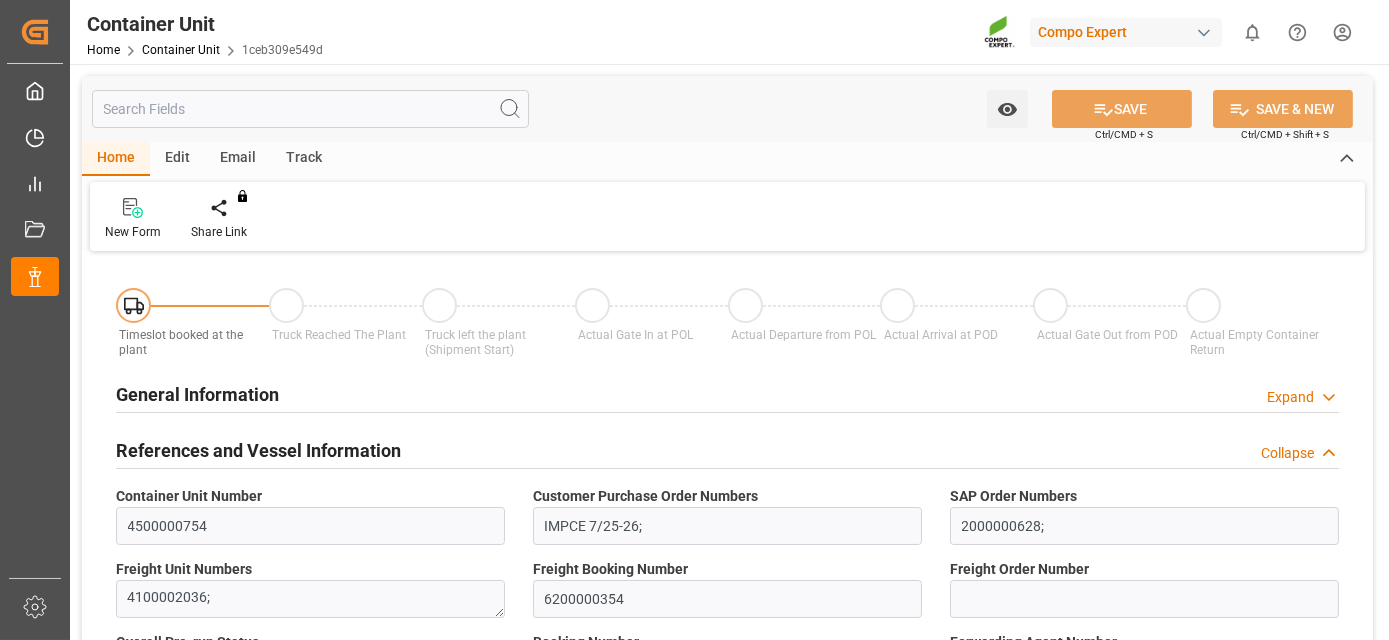 type on "INMAA" 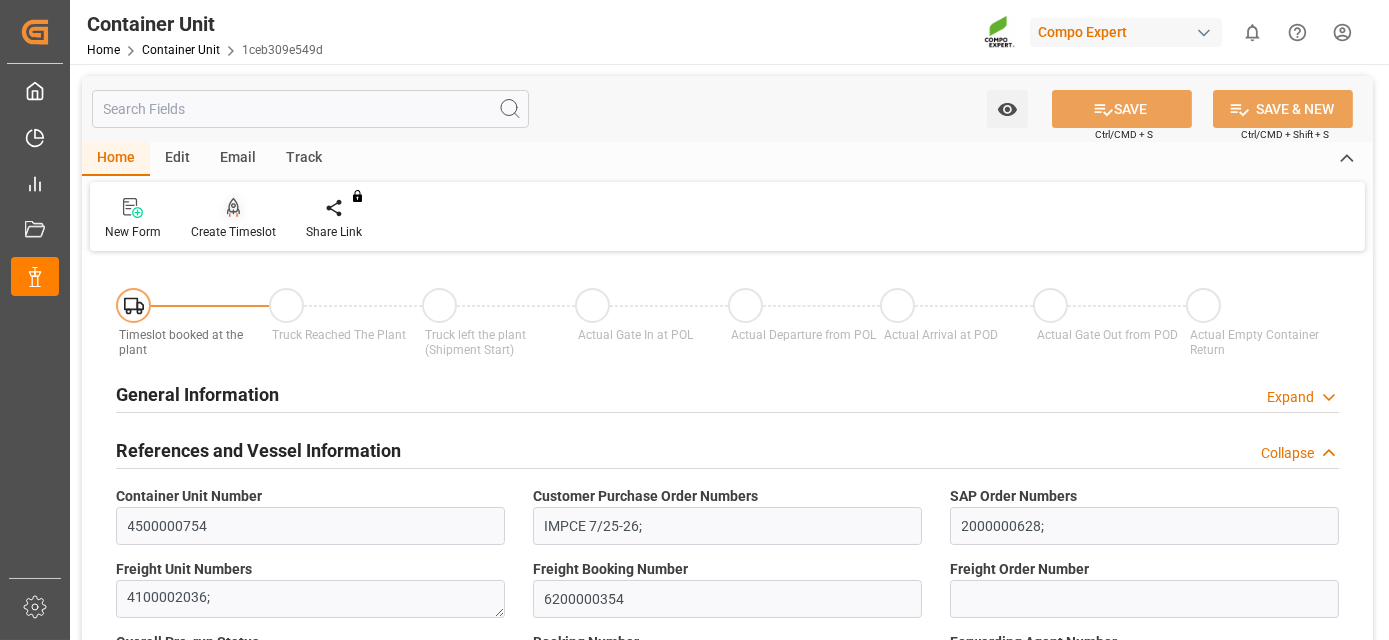 click on "Create Timeslot" at bounding box center (233, 219) 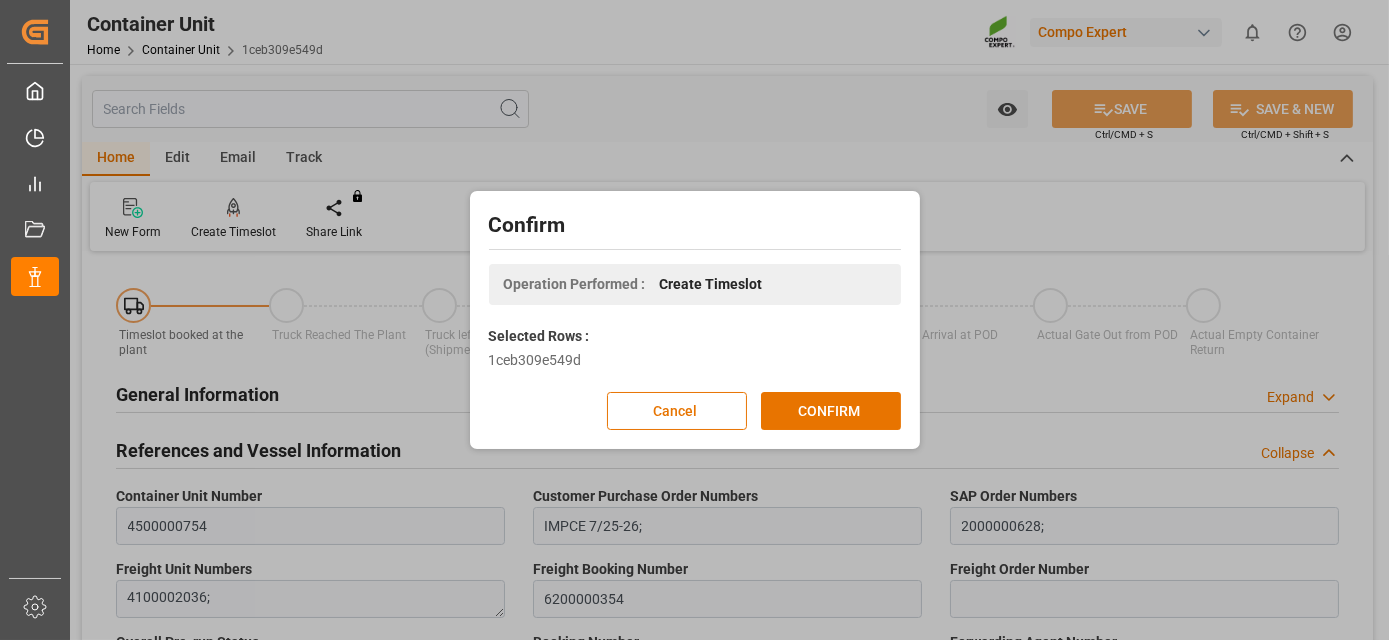 click on "Confirm Operation Performed :   Create Timeslot Selected Rows : 1ceb309e549d Cancel CONFIRM" at bounding box center (695, 320) 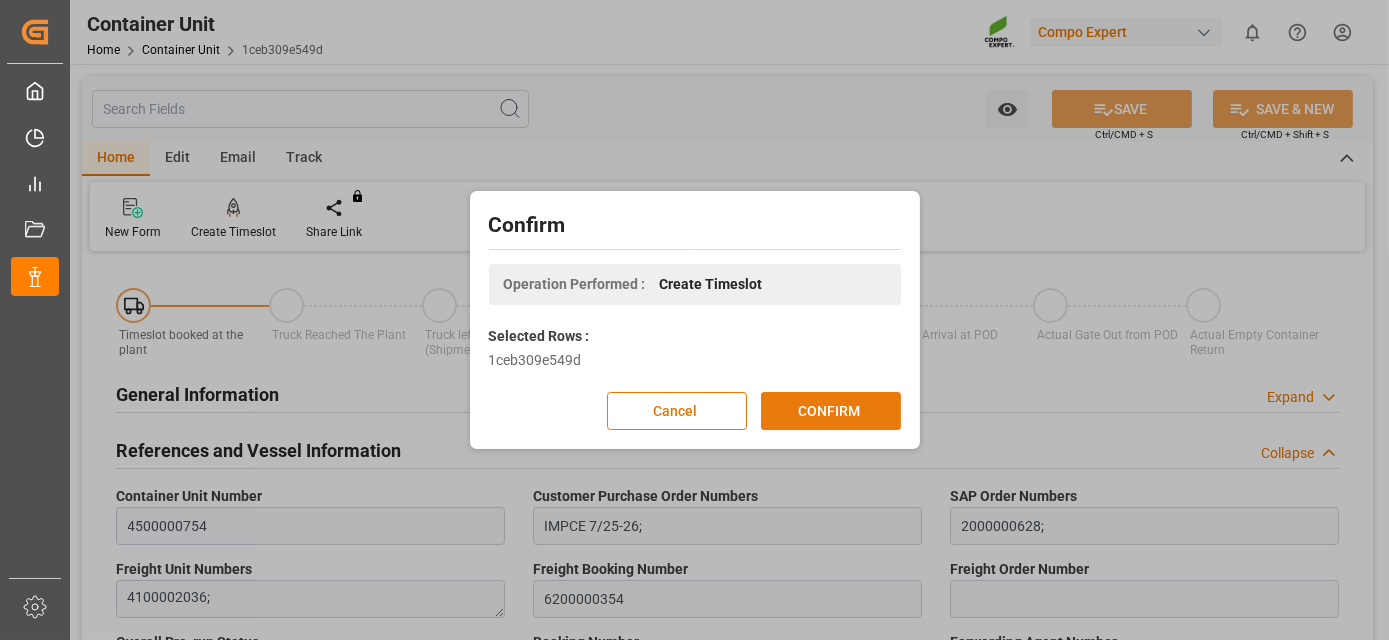 click on "CONFIRM" at bounding box center [831, 411] 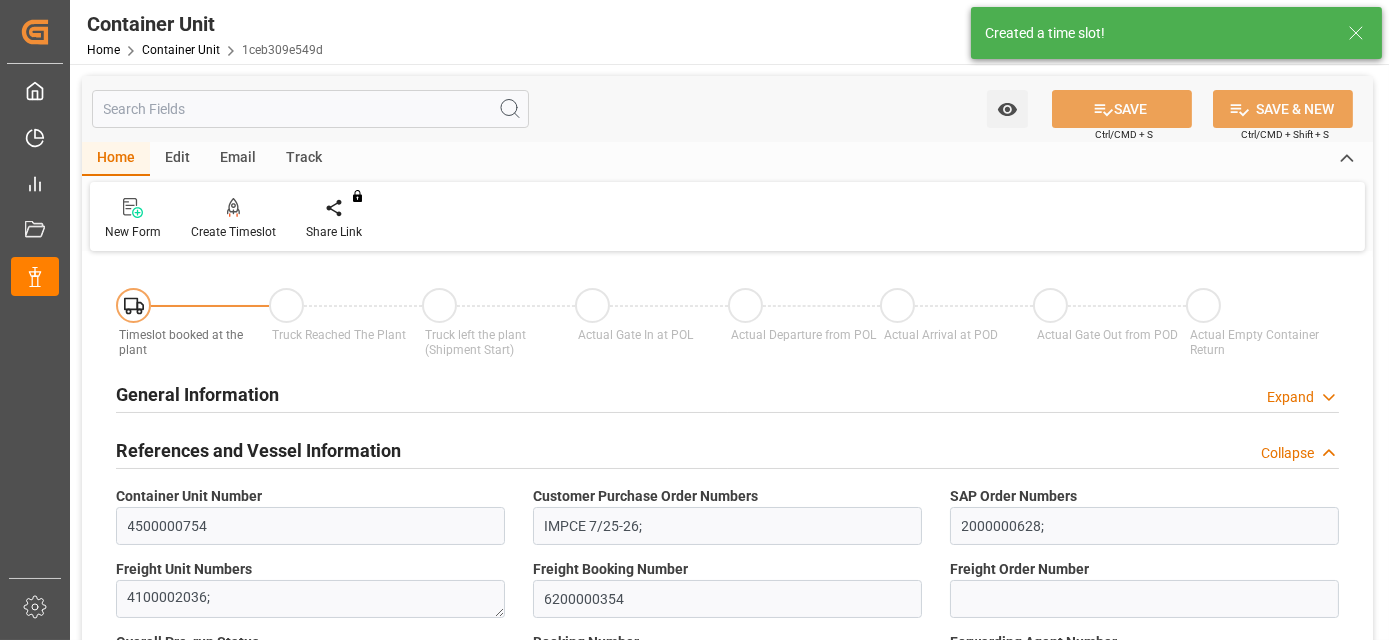 type on "INMAA" 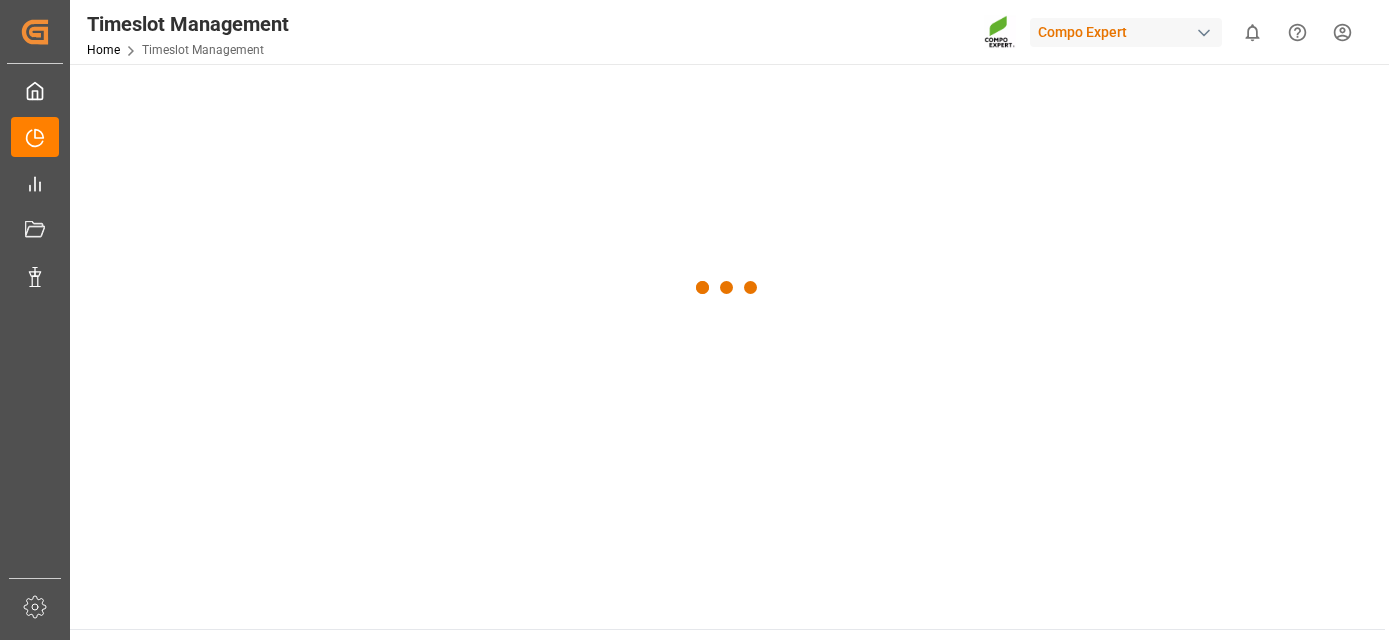 scroll, scrollTop: 0, scrollLeft: 0, axis: both 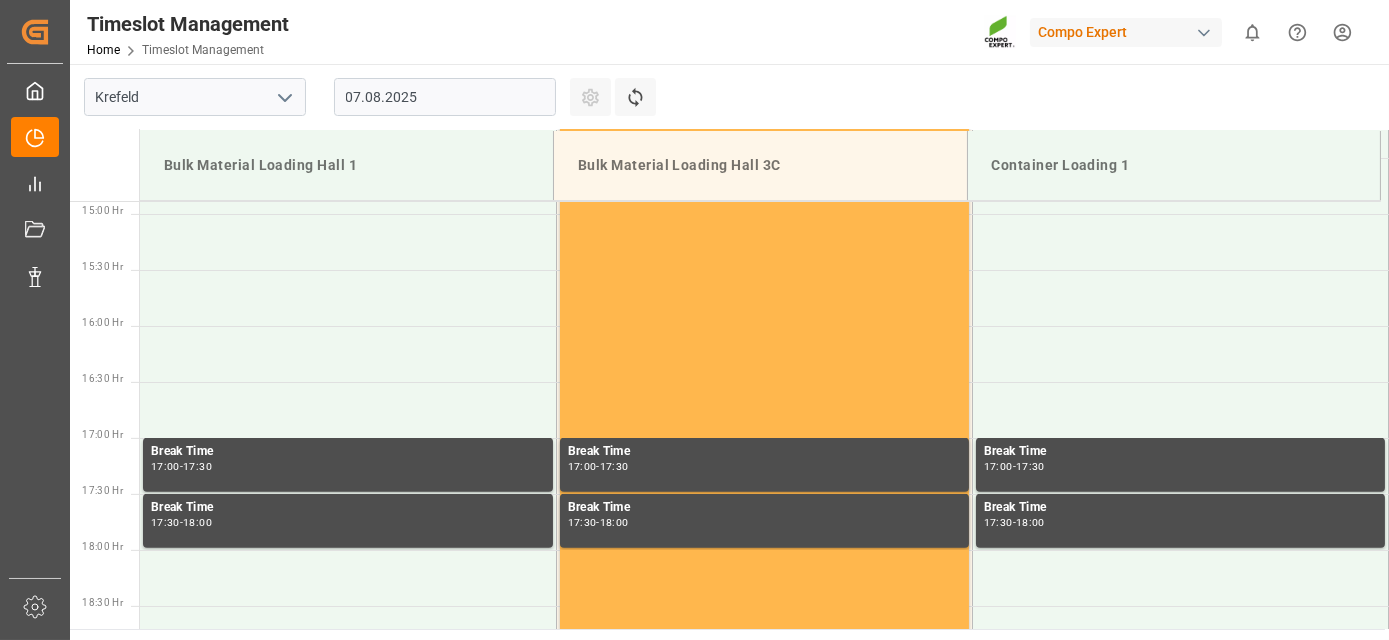 click on "07.08.2025" at bounding box center (445, 97) 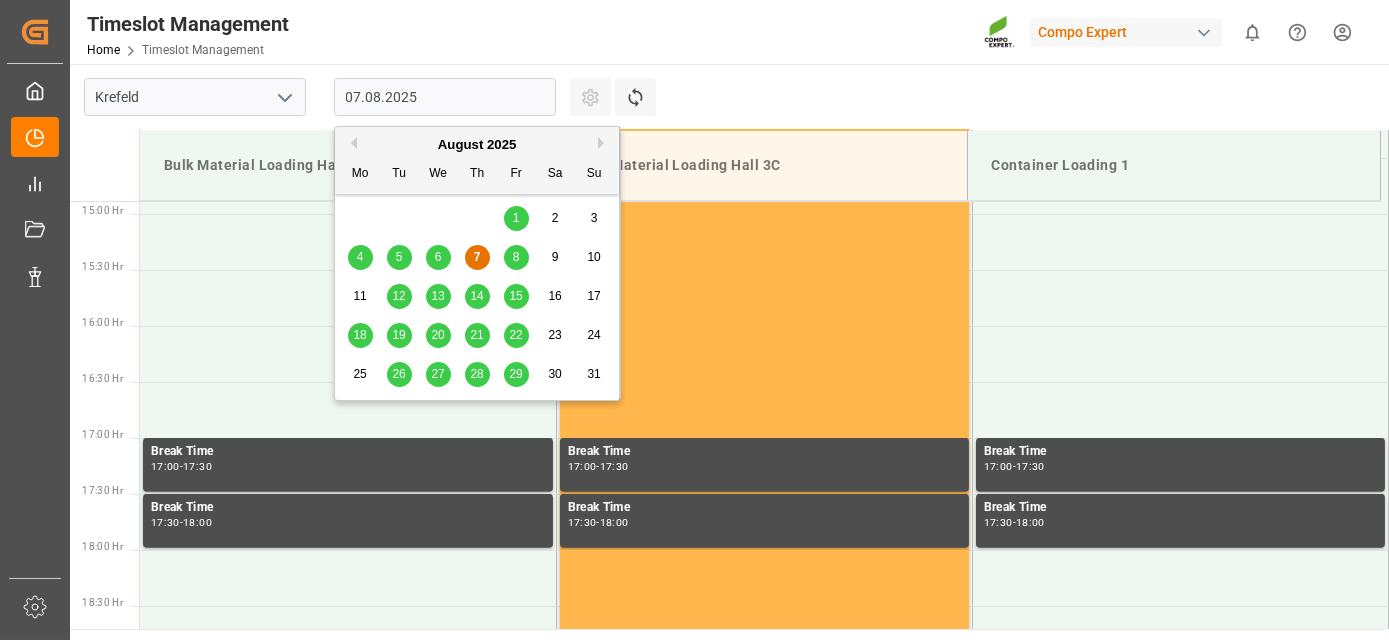 click on "27" at bounding box center [437, 374] 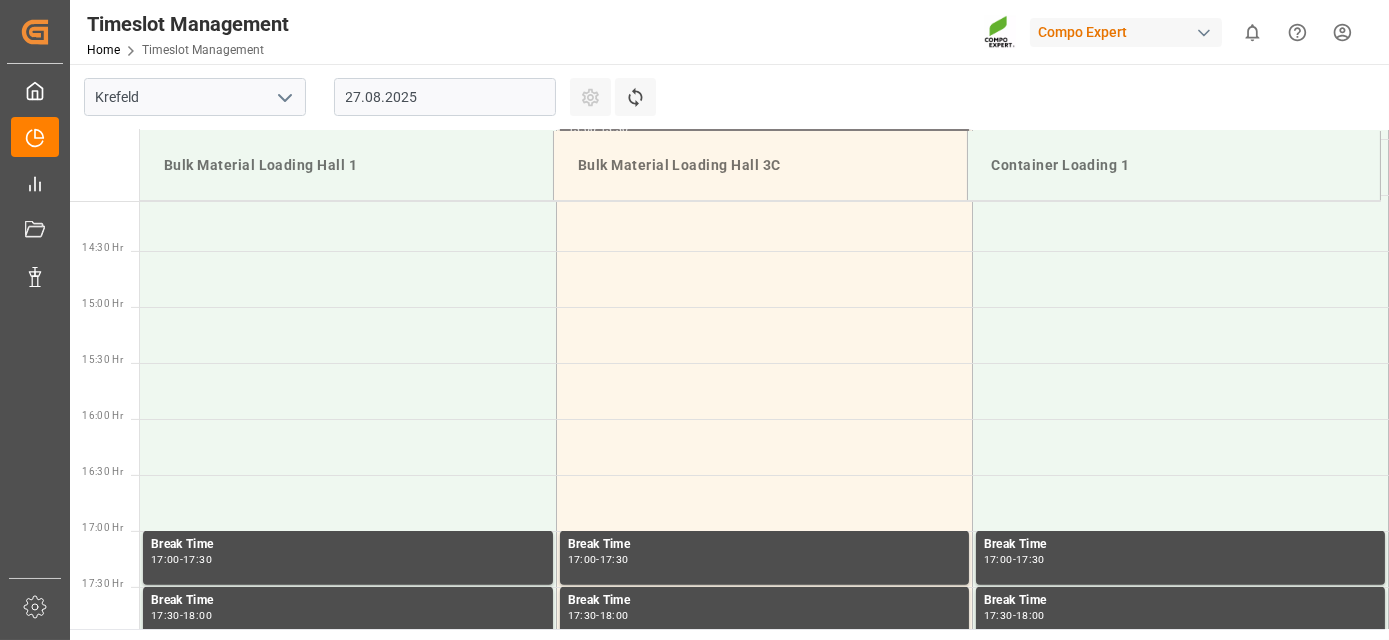 click on "27.08.2025" at bounding box center [445, 97] 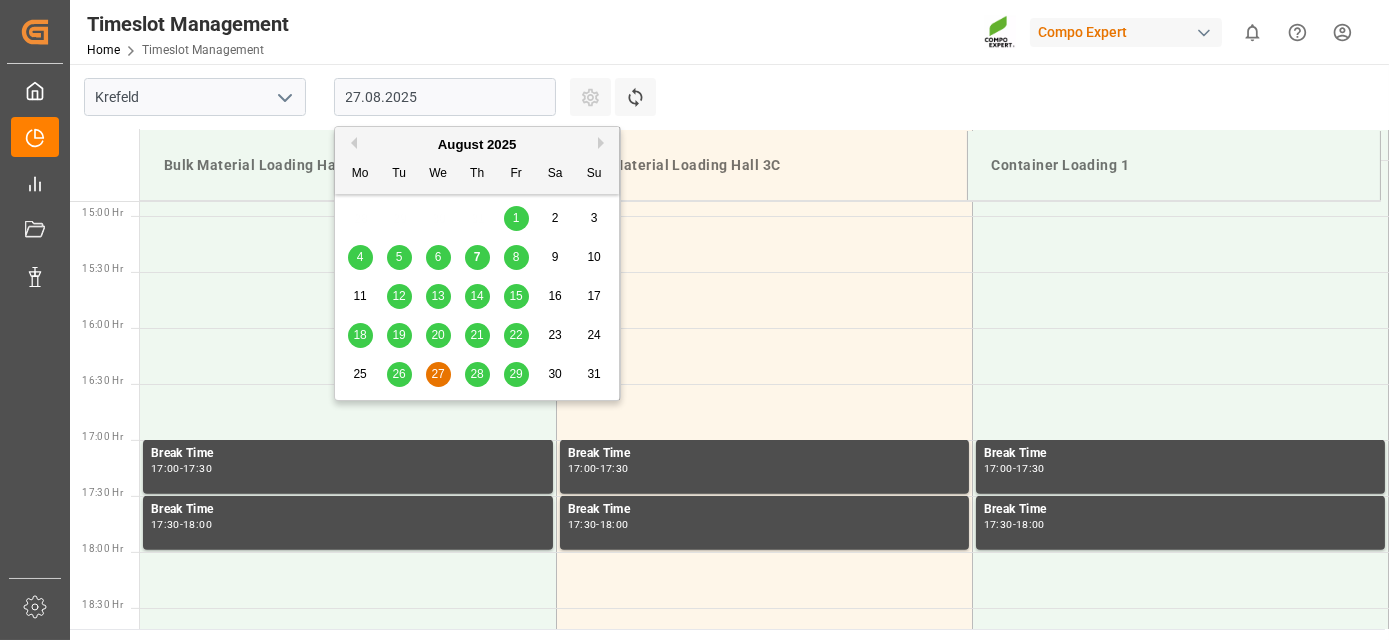 scroll, scrollTop: 1666, scrollLeft: 0, axis: vertical 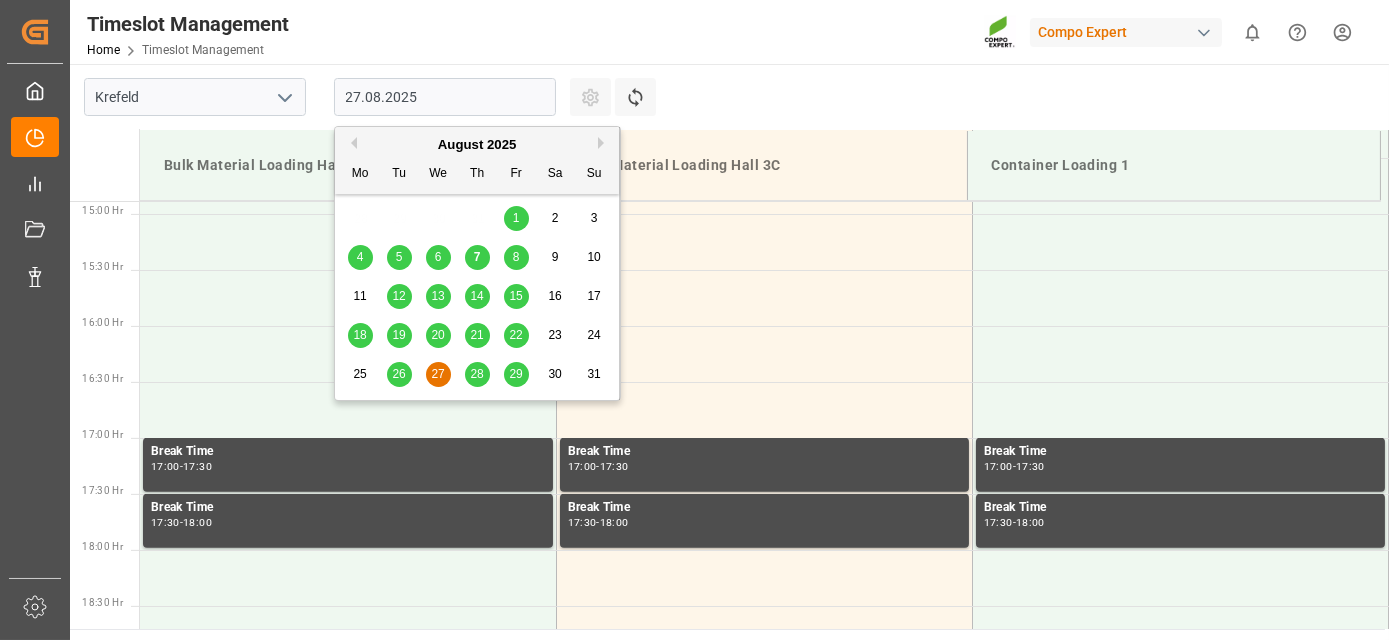 click on "26" at bounding box center [399, 375] 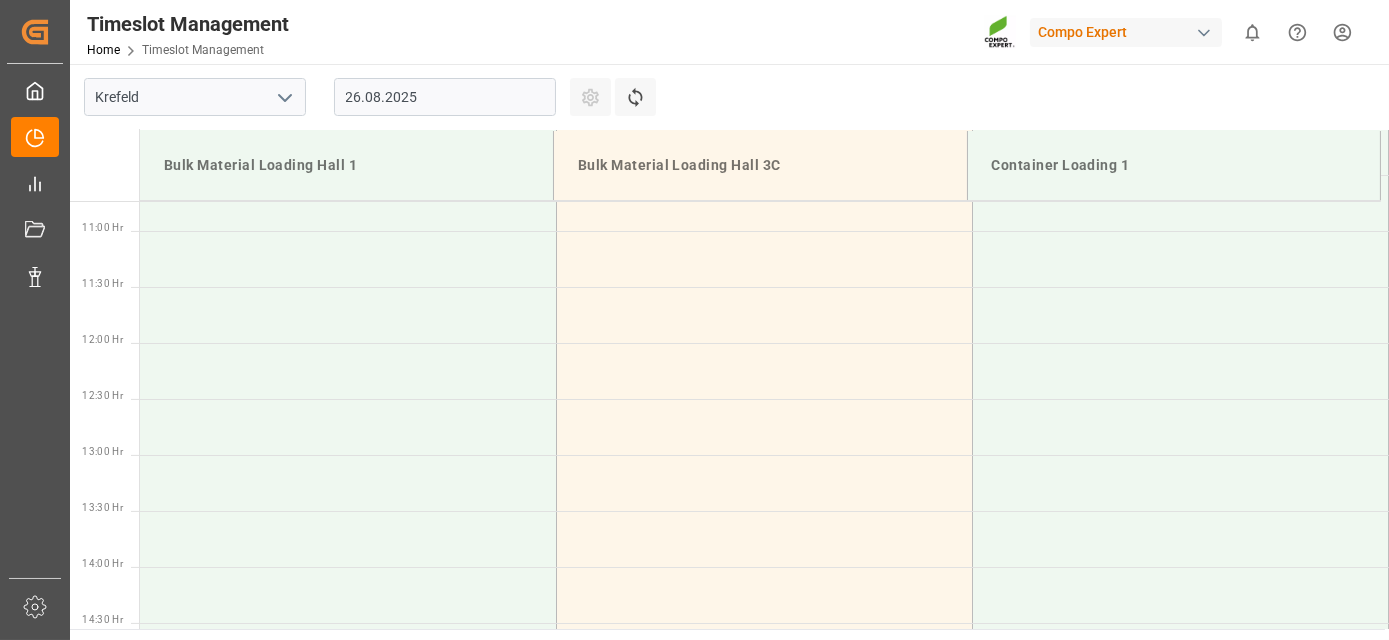 drag, startPoint x: 670, startPoint y: 284, endPoint x: 648, endPoint y: 257, distance: 34.828148 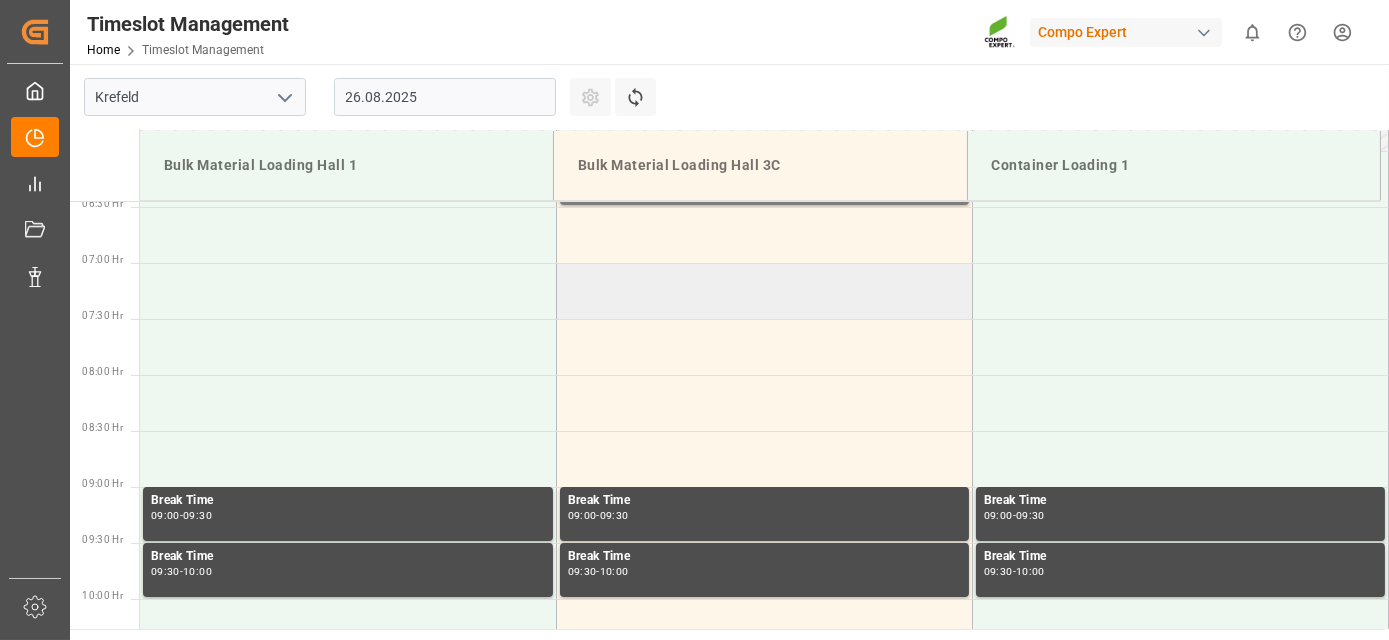 drag, startPoint x: 663, startPoint y: 211, endPoint x: 657, endPoint y: 130, distance: 81.22192 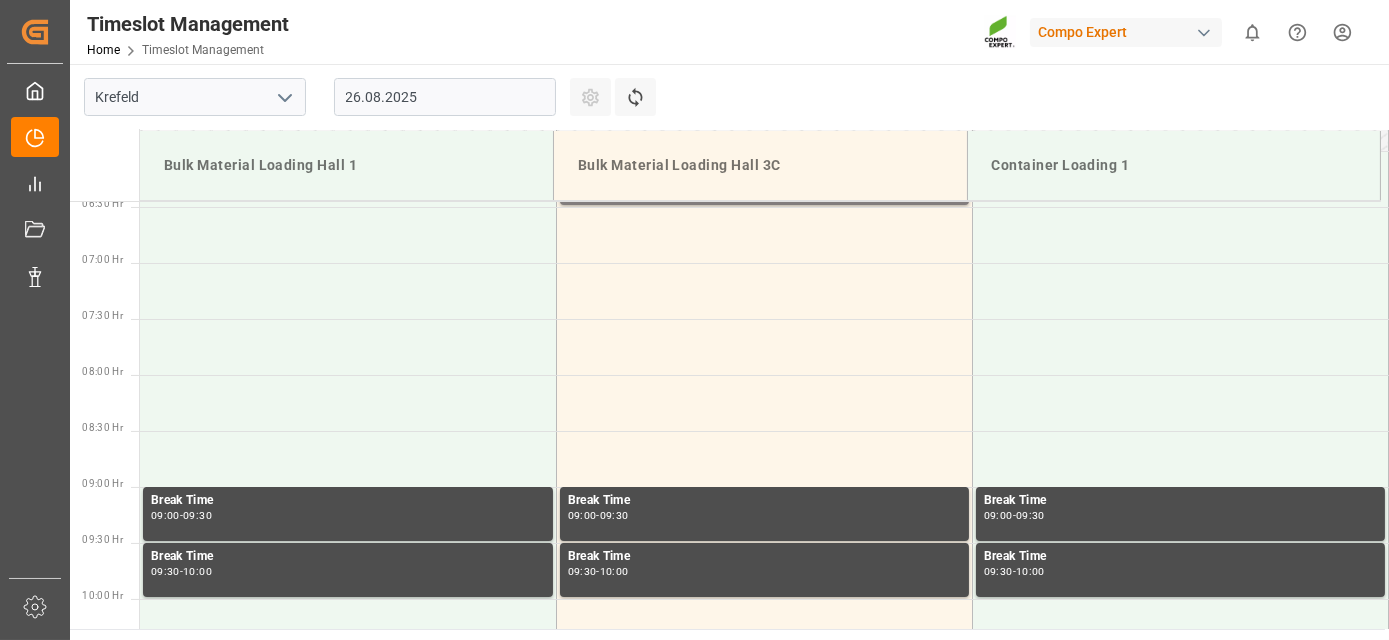scroll, scrollTop: 639, scrollLeft: 0, axis: vertical 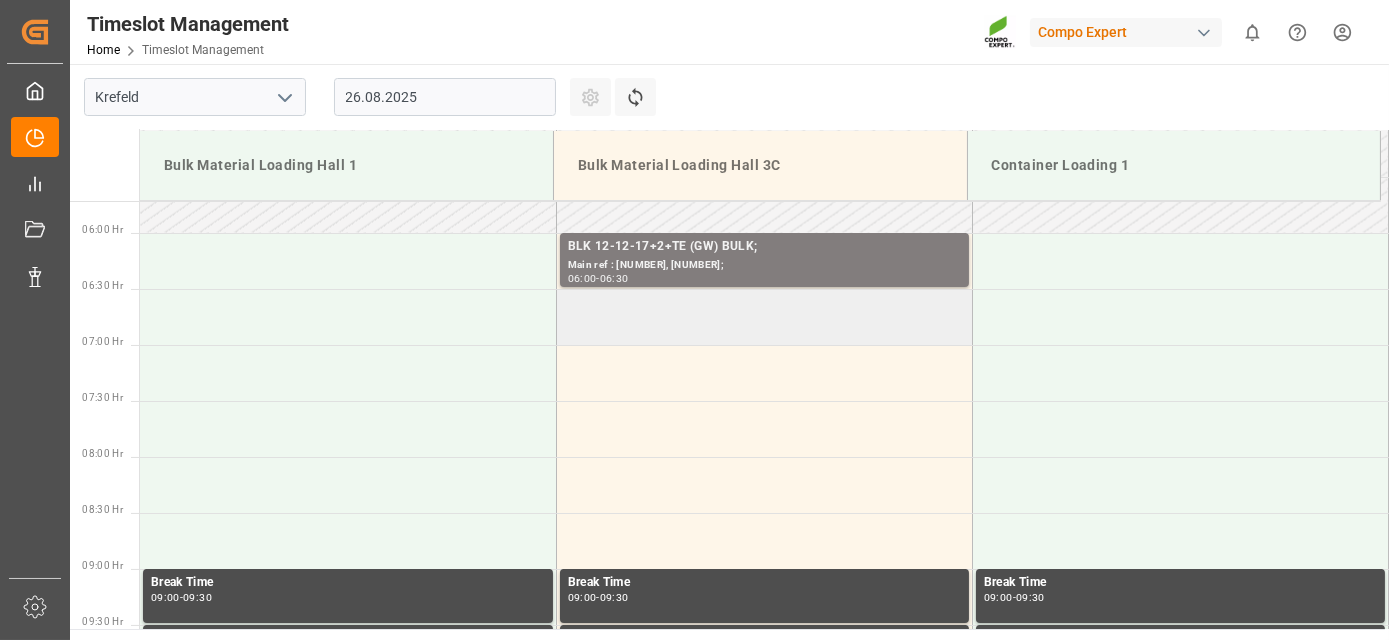 click at bounding box center [764, 317] 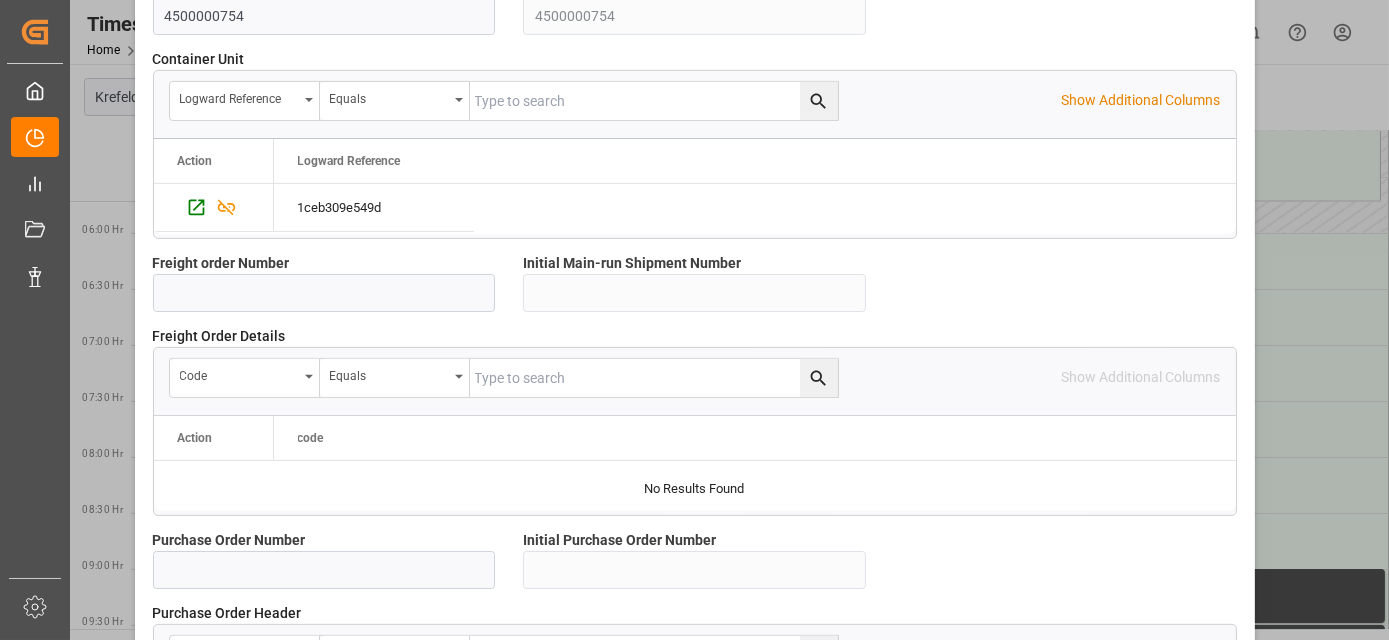 drag, startPoint x: 1126, startPoint y: 478, endPoint x: 1110, endPoint y: 686, distance: 208.61447 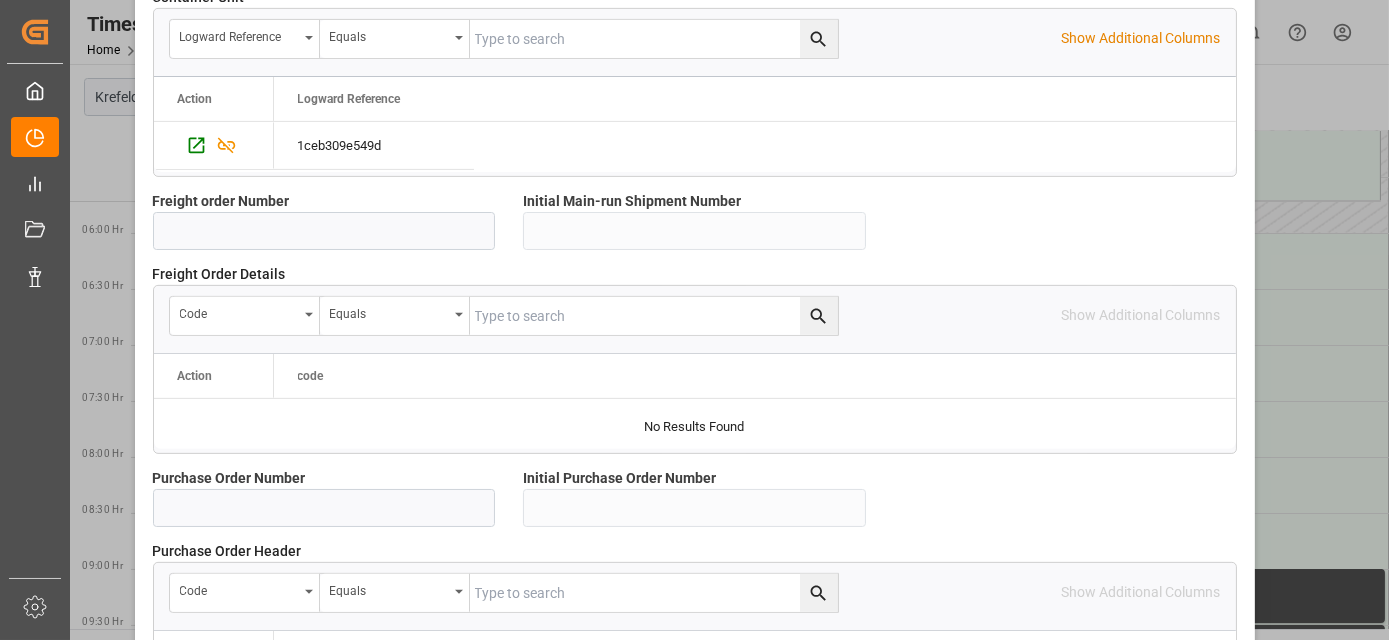 scroll, scrollTop: 1997, scrollLeft: 0, axis: vertical 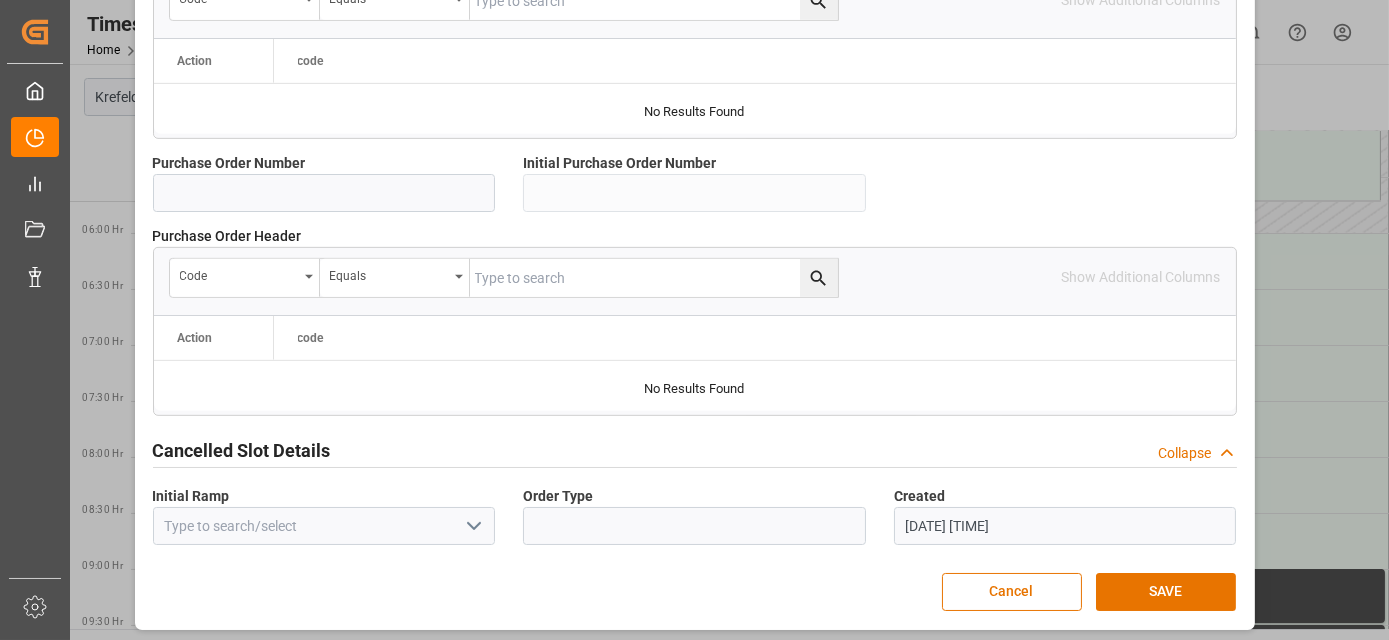 drag, startPoint x: 1138, startPoint y: 482, endPoint x: 1125, endPoint y: 679, distance: 197.42847 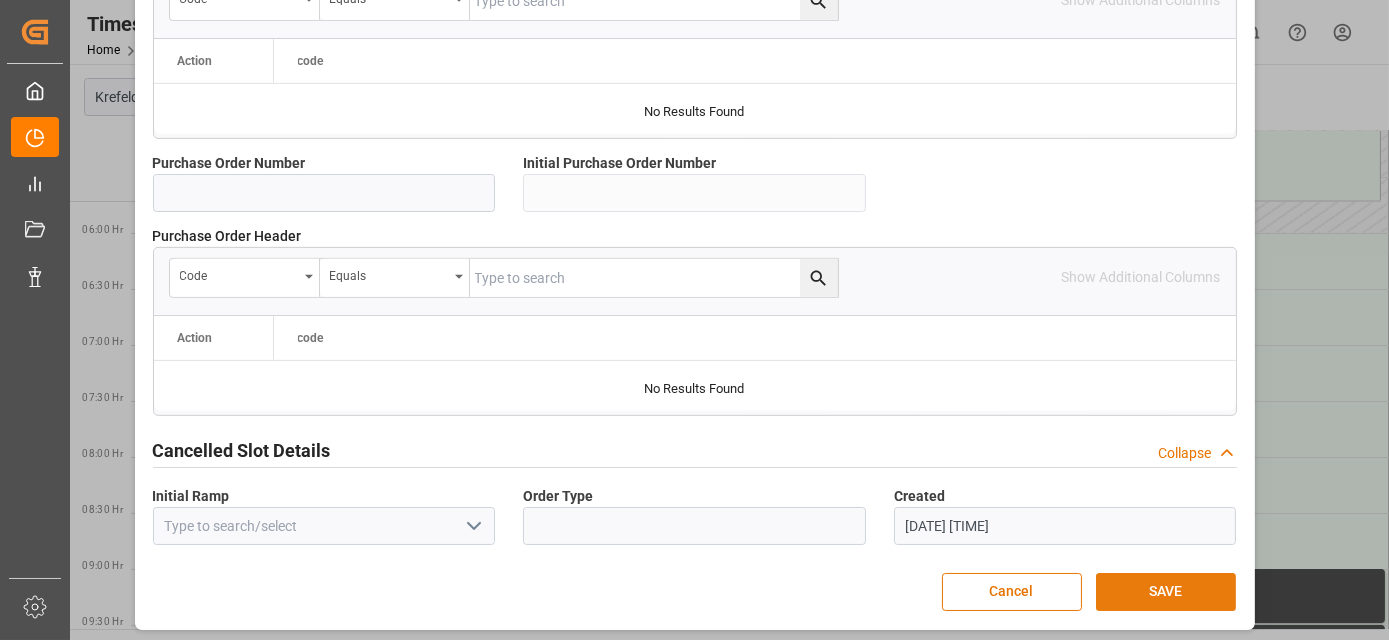 click on "SAVE" at bounding box center (1166, 592) 